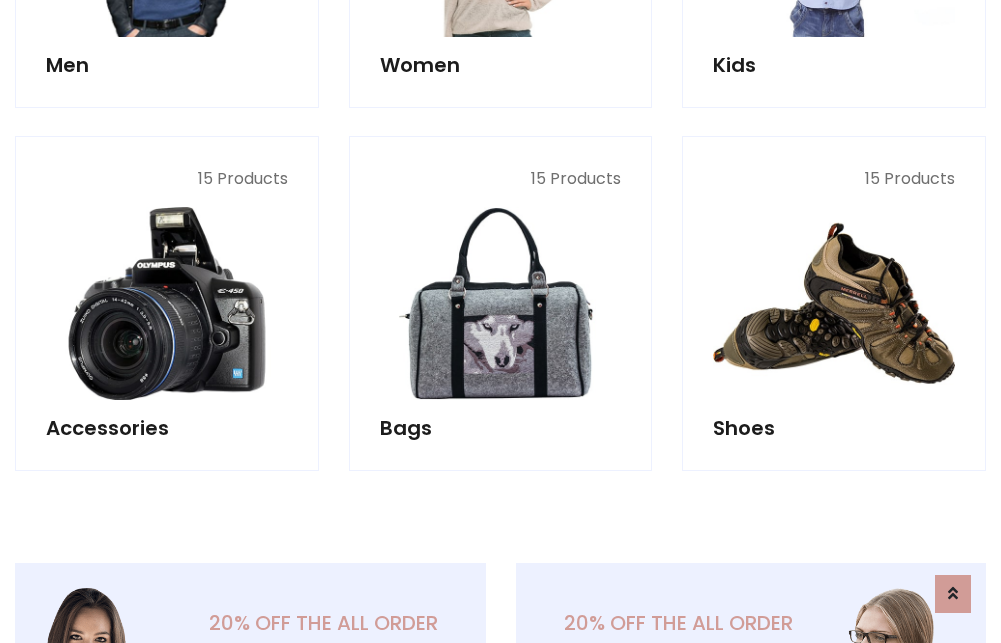 scroll, scrollTop: 853, scrollLeft: 0, axis: vertical 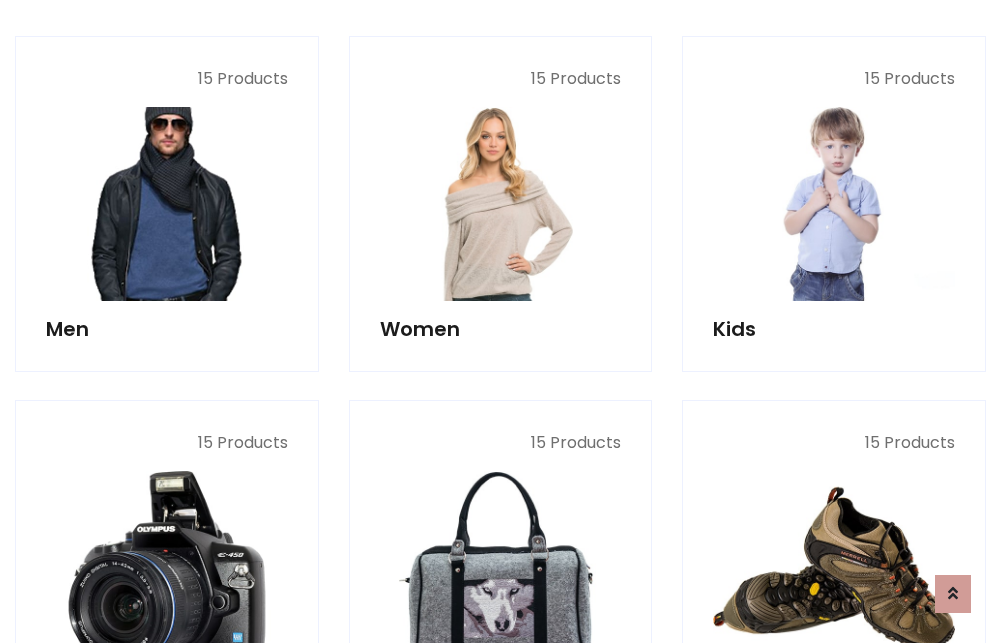 click at bounding box center (167, 204) 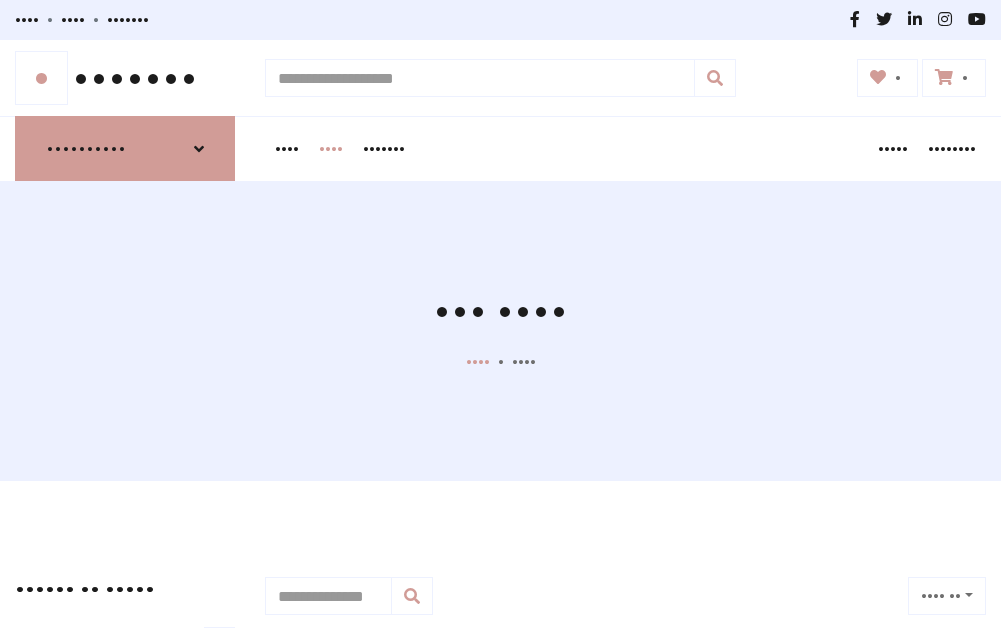 scroll, scrollTop: 807, scrollLeft: 0, axis: vertical 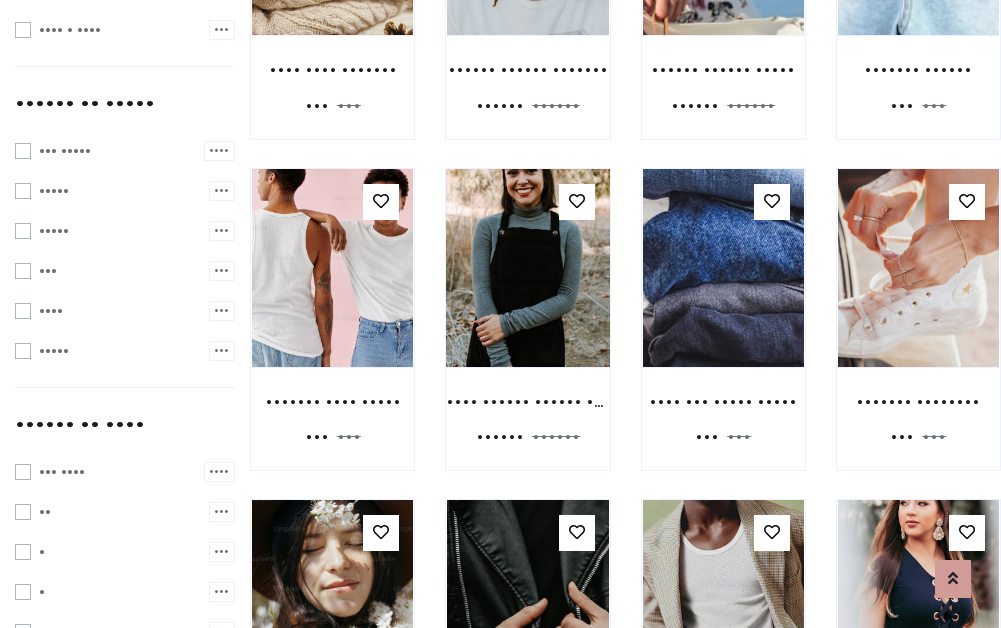 click at bounding box center (527, 268) 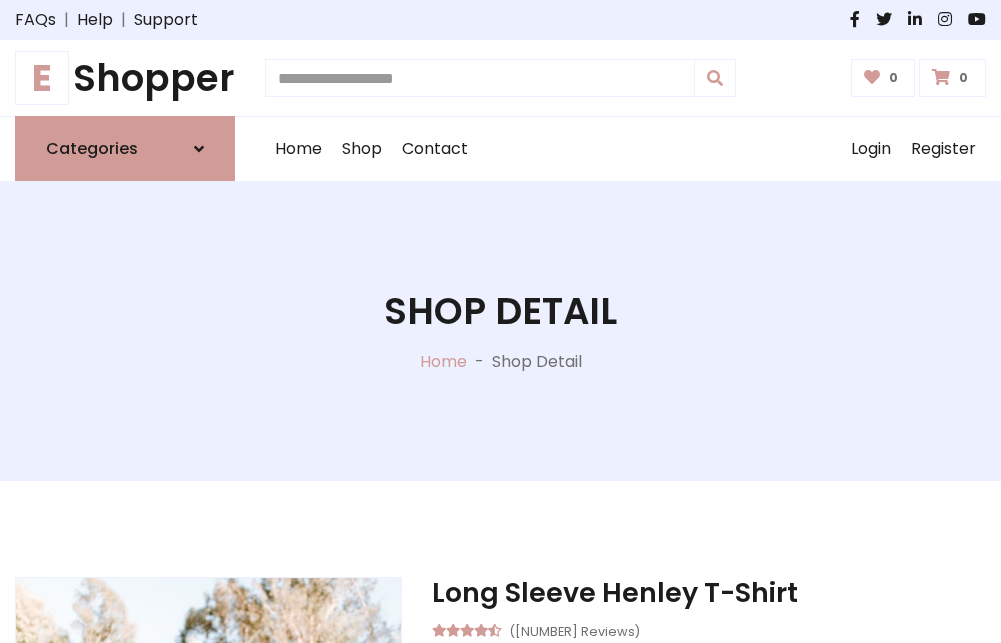 scroll, scrollTop: 0, scrollLeft: 0, axis: both 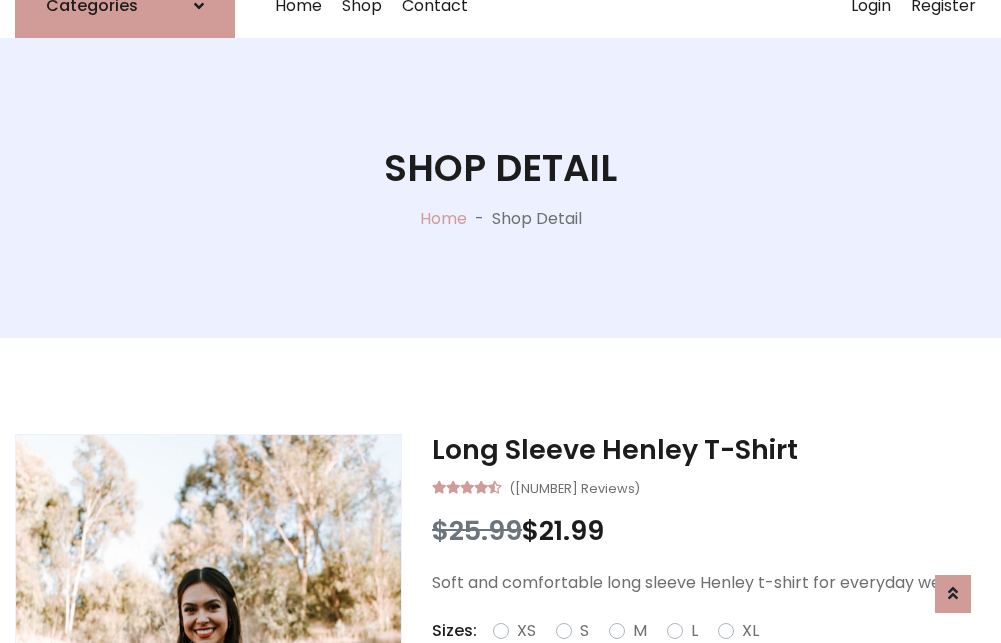 click on "Red" at bounding box center (722, 655) 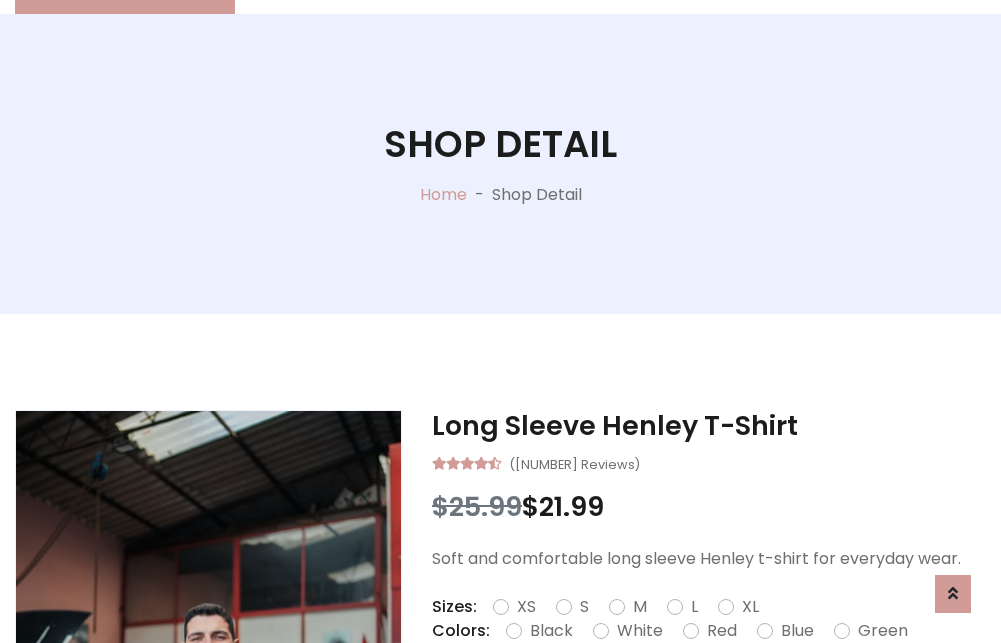 click on "Add To Cart" at bounding box center (653, 694) 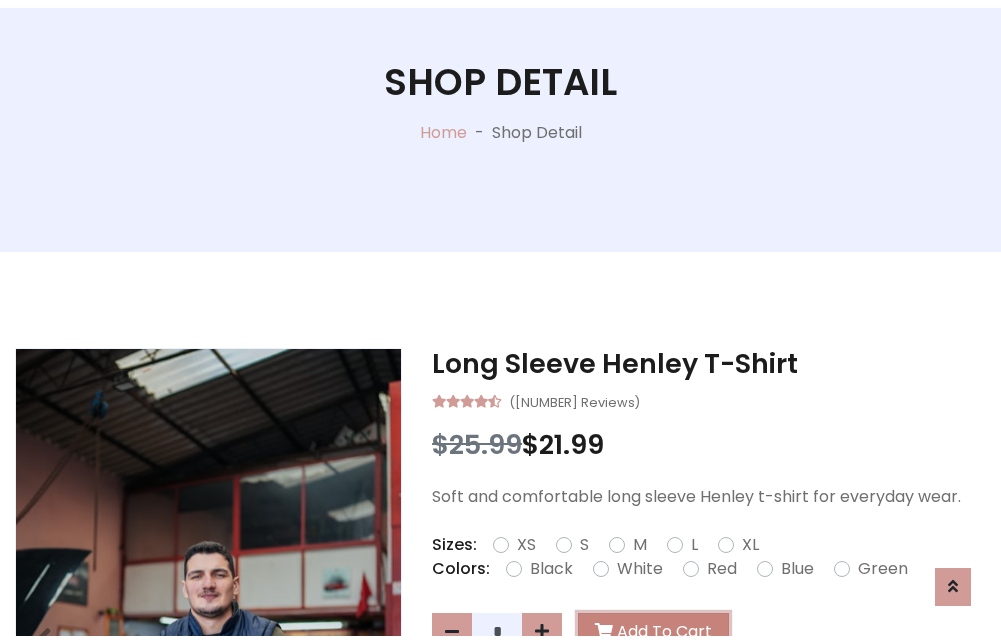 scroll, scrollTop: 0, scrollLeft: 0, axis: both 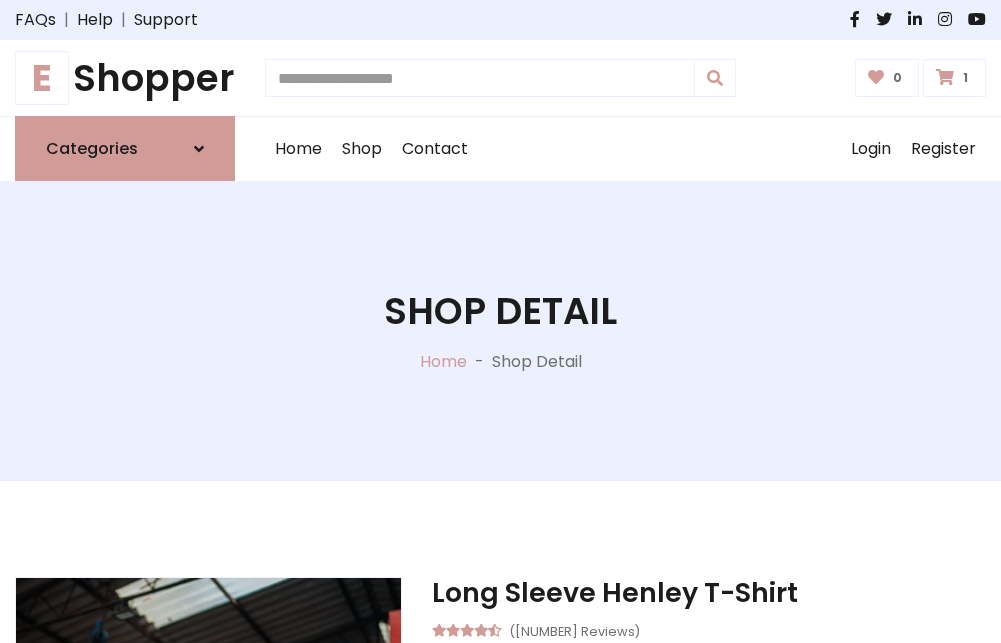 click at bounding box center [945, 77] 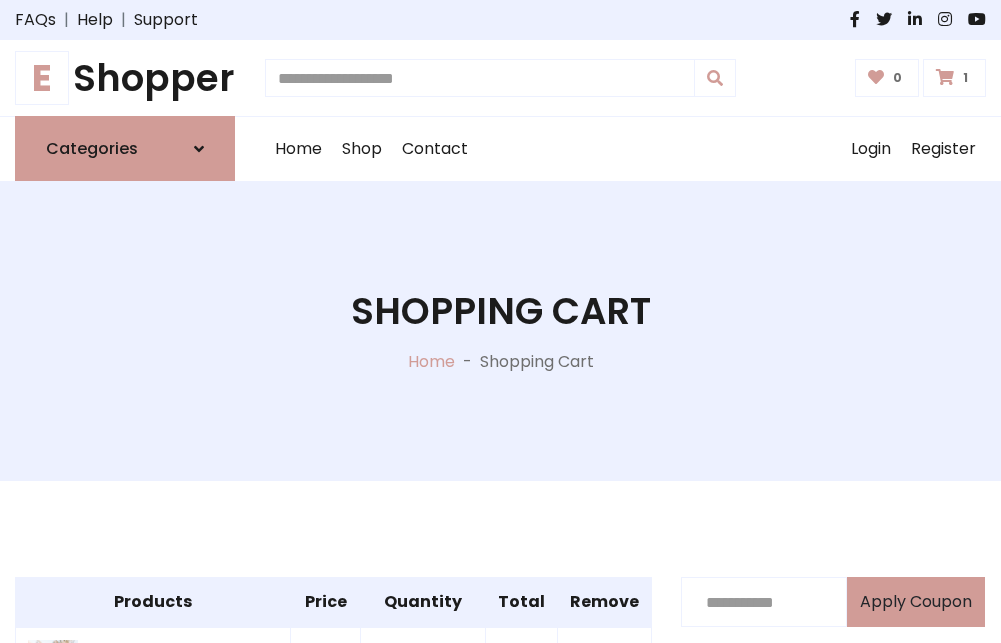 scroll, scrollTop: 474, scrollLeft: 0, axis: vertical 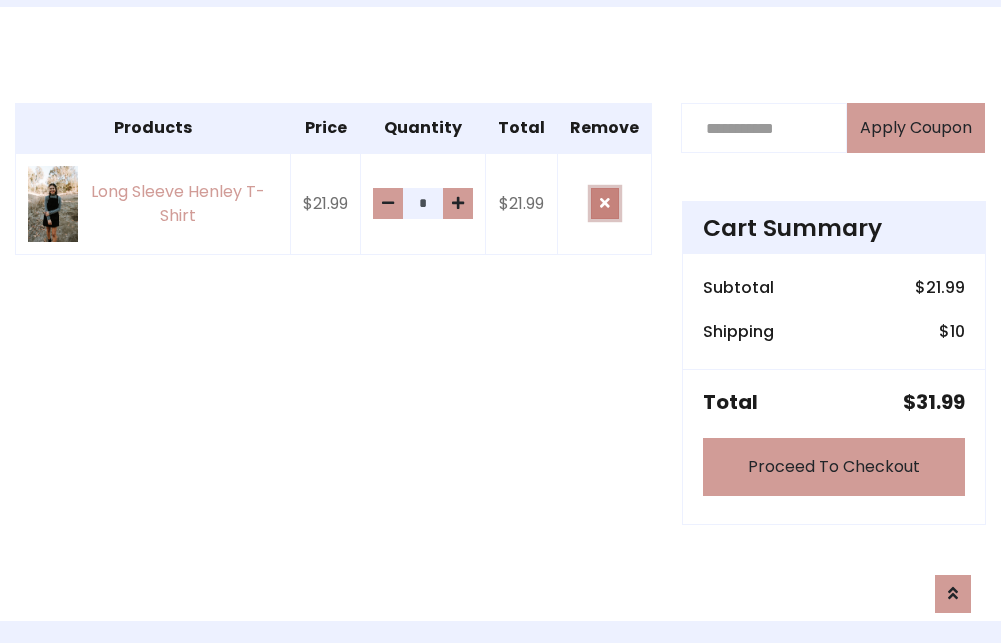 click at bounding box center (605, 203) 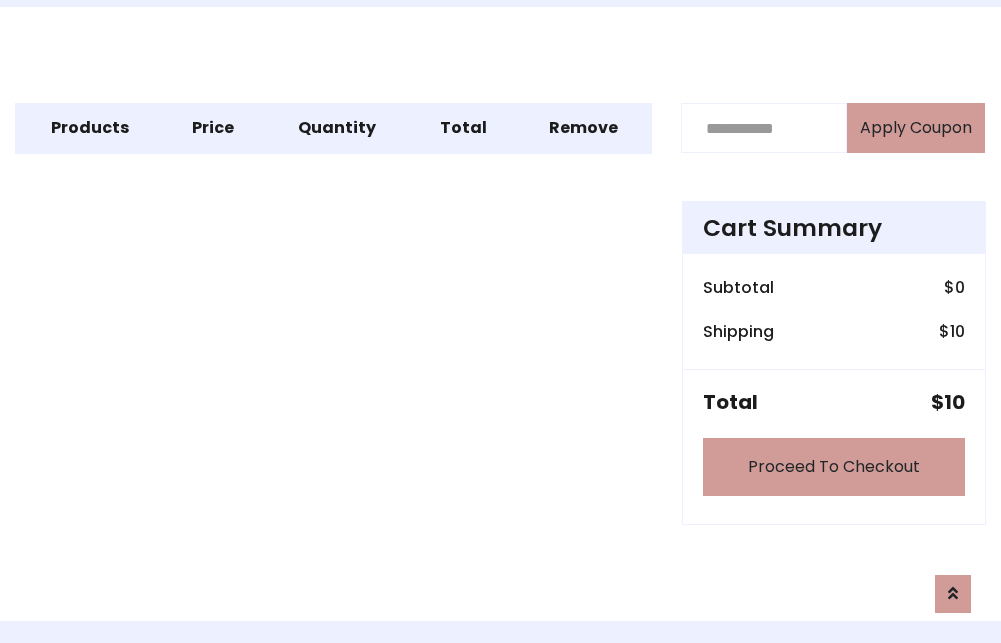 scroll, scrollTop: 247, scrollLeft: 0, axis: vertical 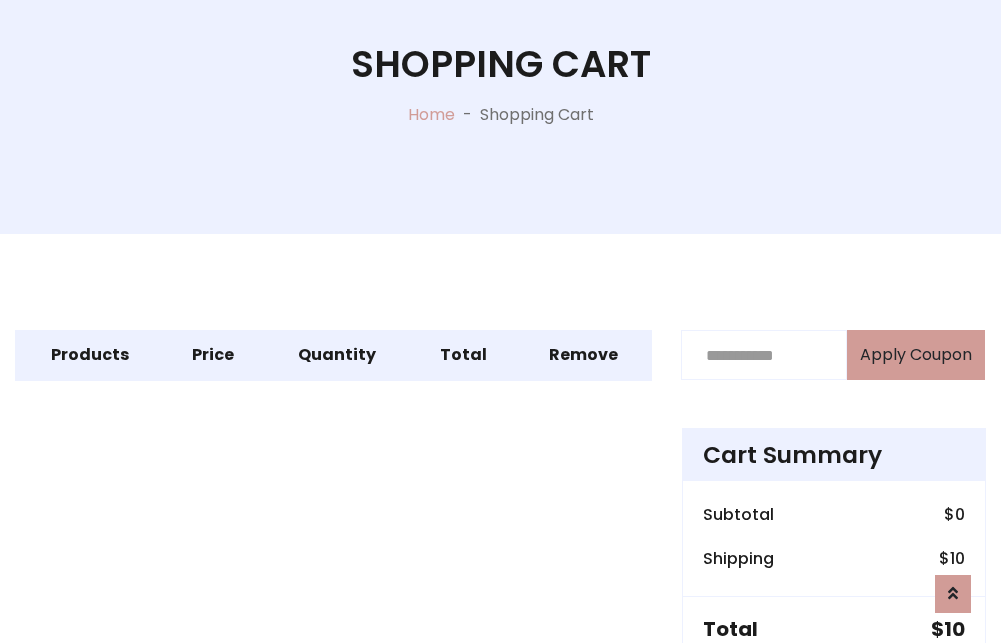 click on "Proceed To Checkout" at bounding box center (834, 694) 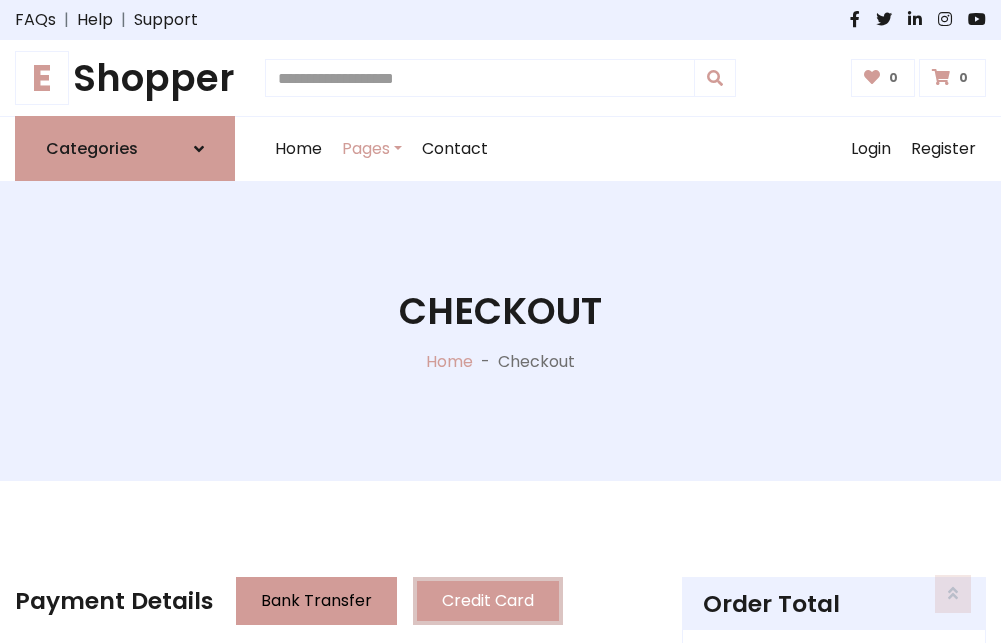 scroll, scrollTop: 137, scrollLeft: 0, axis: vertical 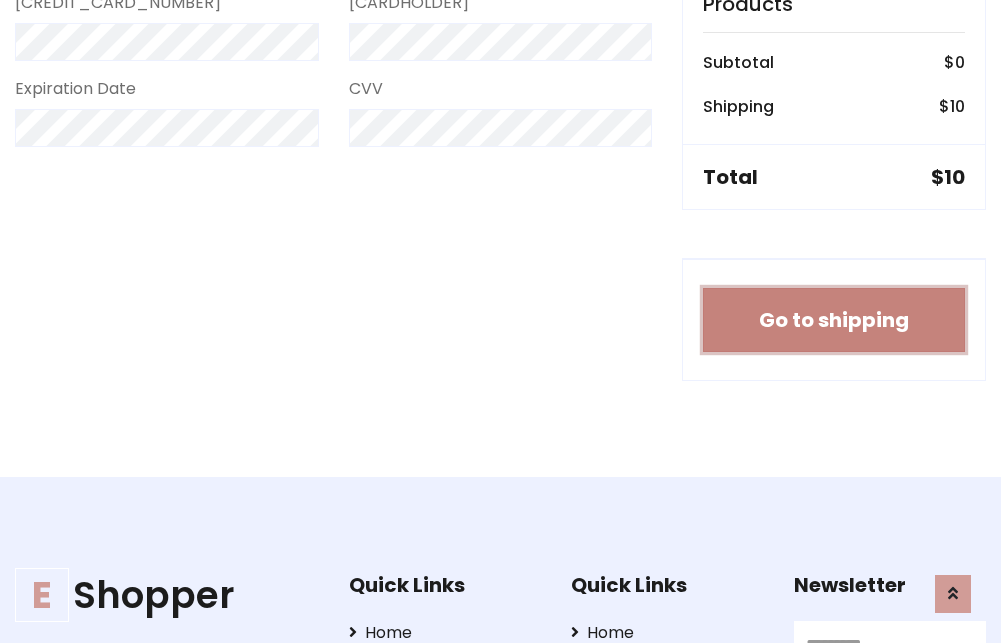 click on "Go to shipping" at bounding box center (834, 320) 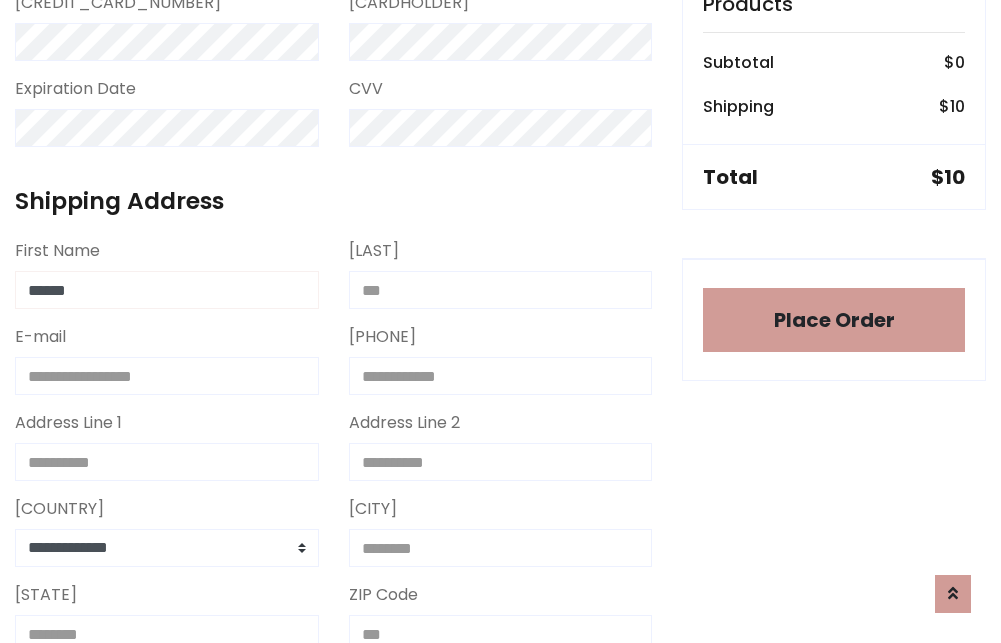 type on "******" 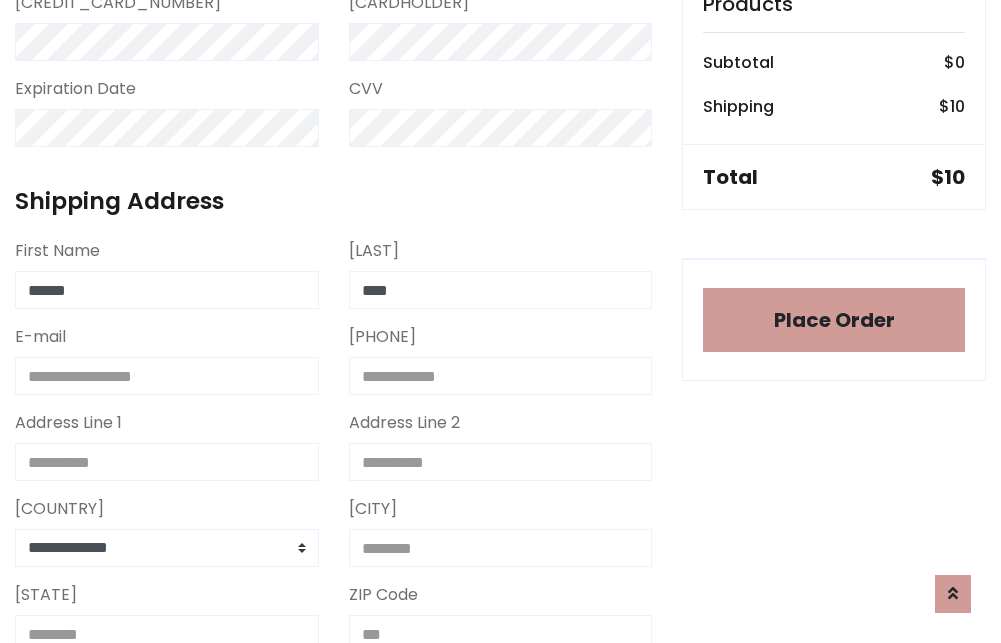 type on "****" 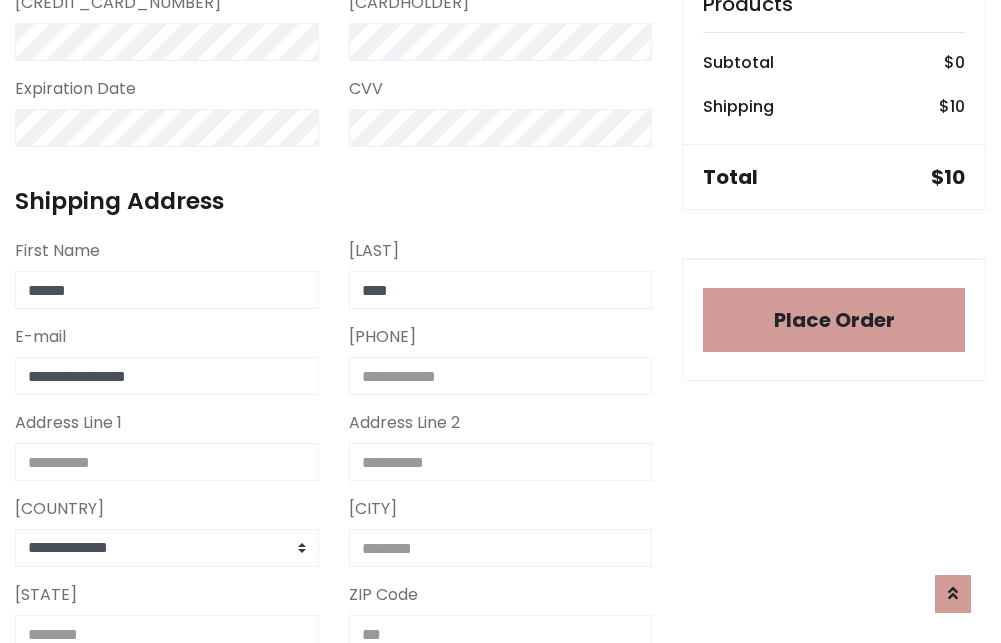 type on "**********" 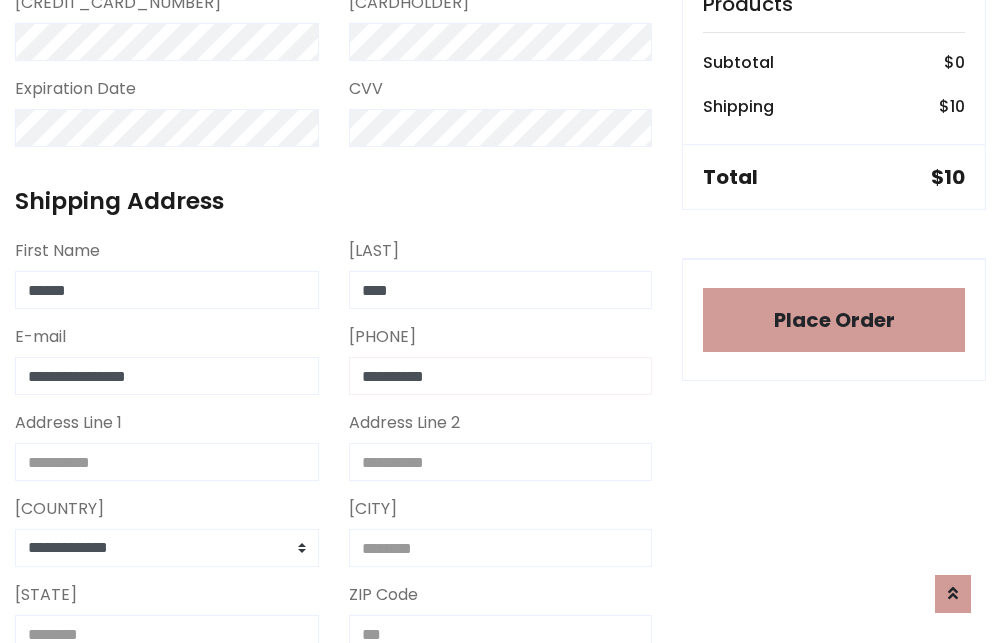 type on "**********" 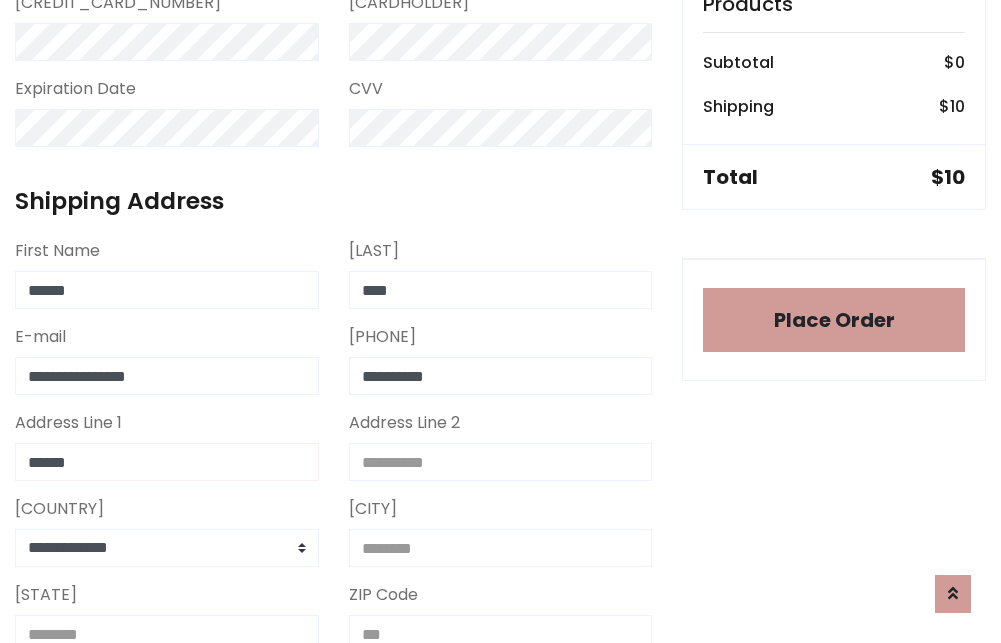 type on "******" 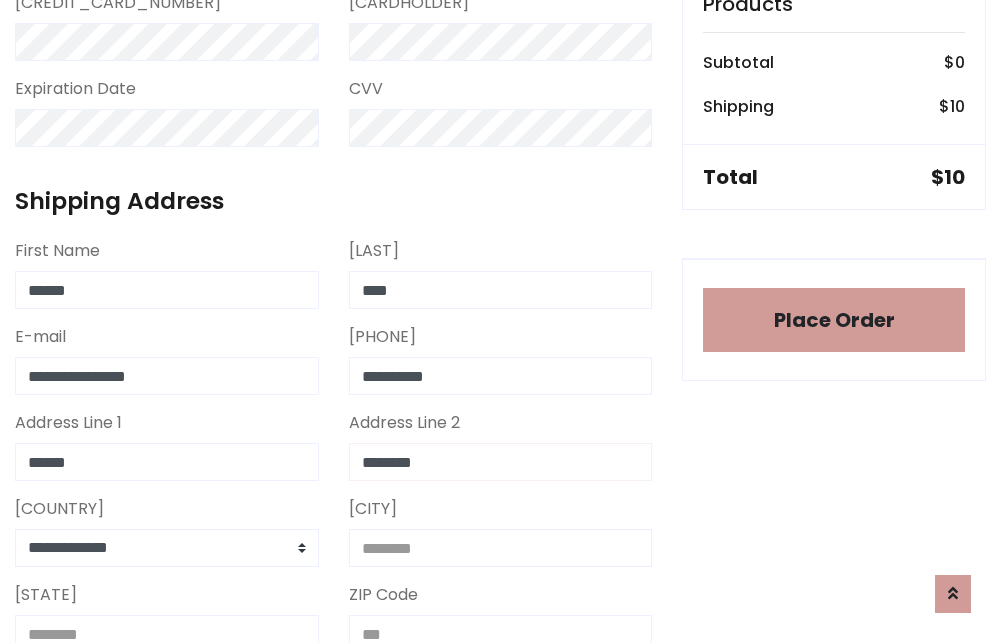 type on "********" 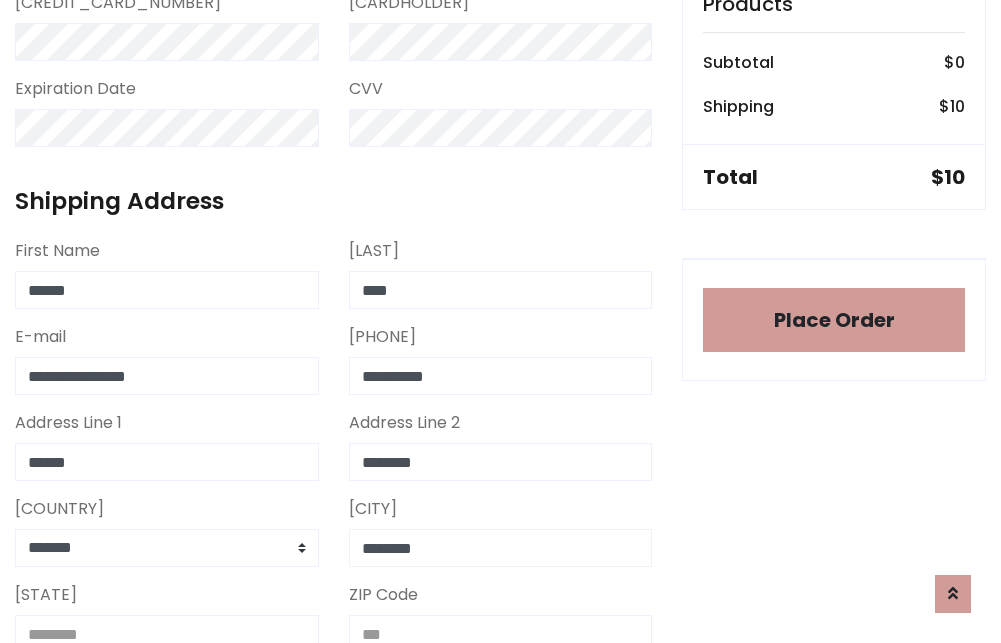 type on "********" 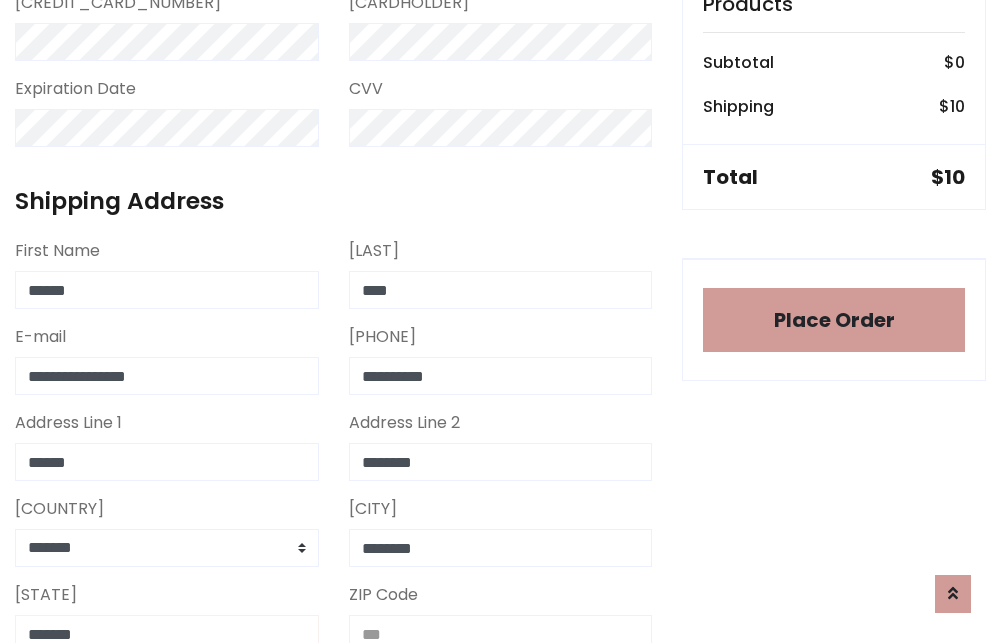 scroll, scrollTop: 669, scrollLeft: 0, axis: vertical 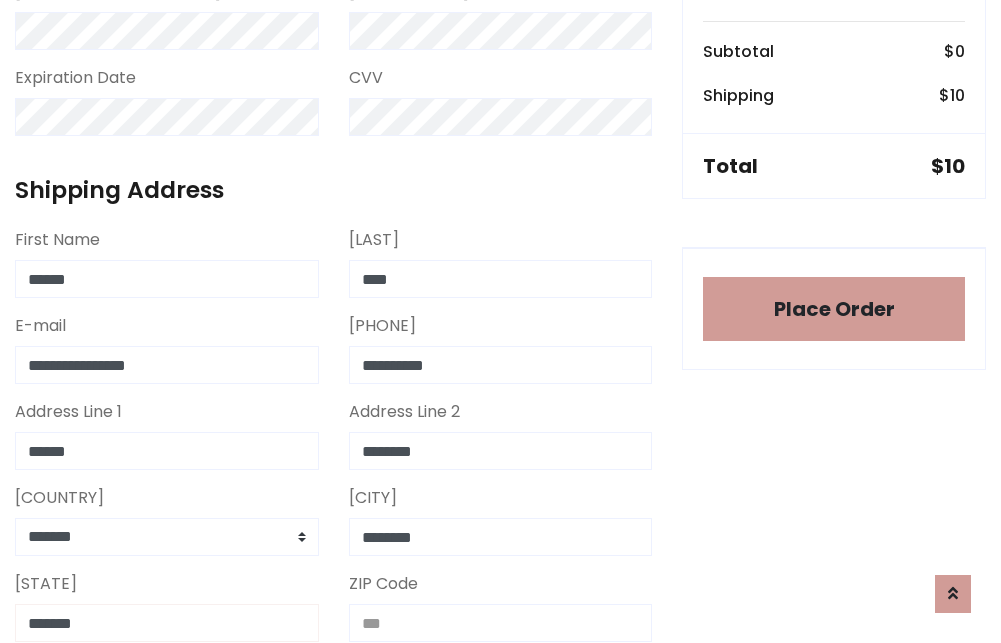 type on "*******" 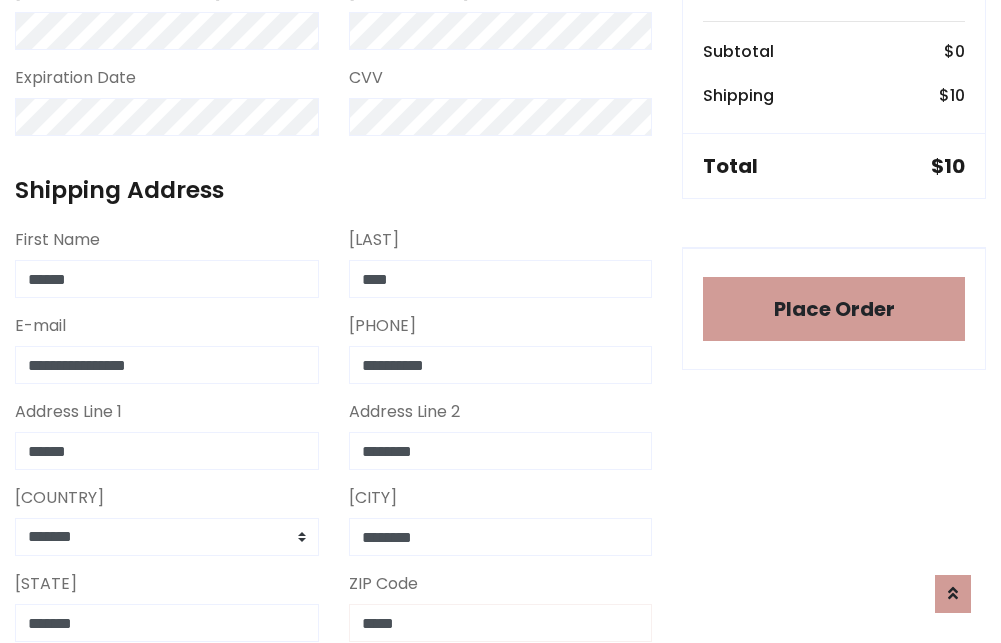 scroll, scrollTop: 403, scrollLeft: 0, axis: vertical 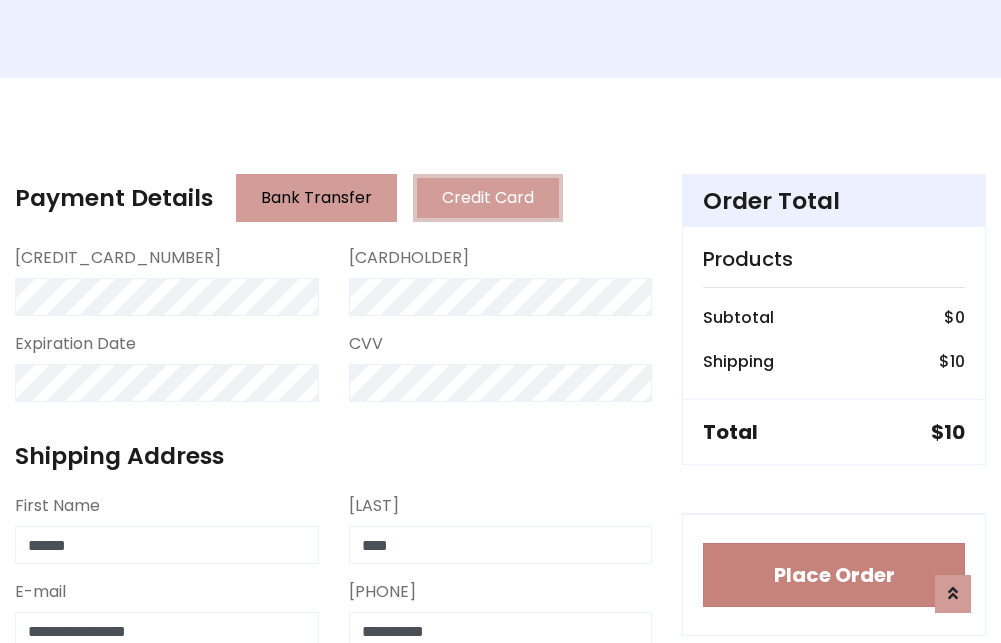 type on "*****" 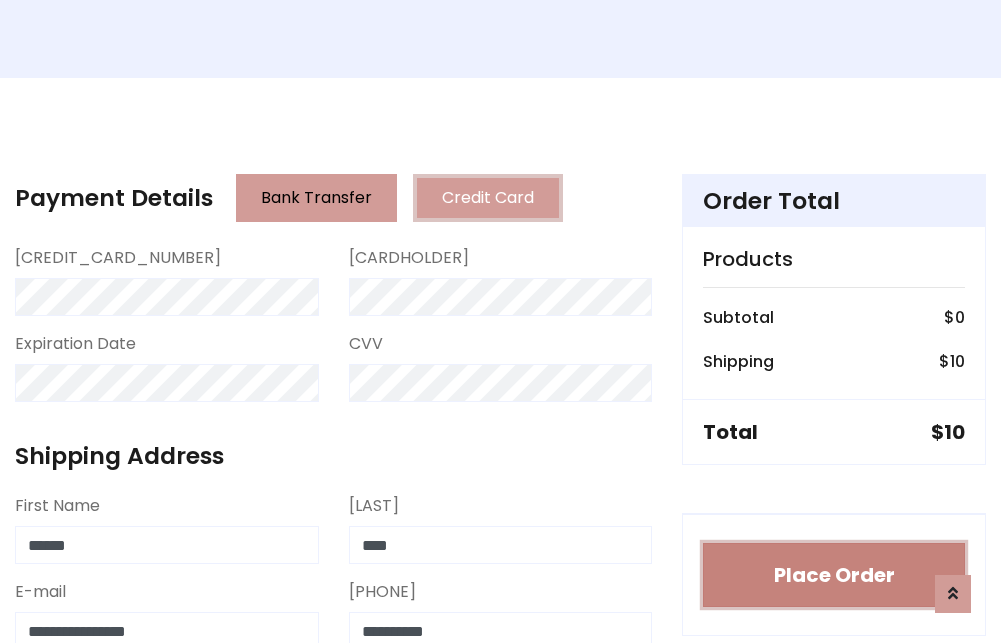 click on "Place Order" at bounding box center (834, 575) 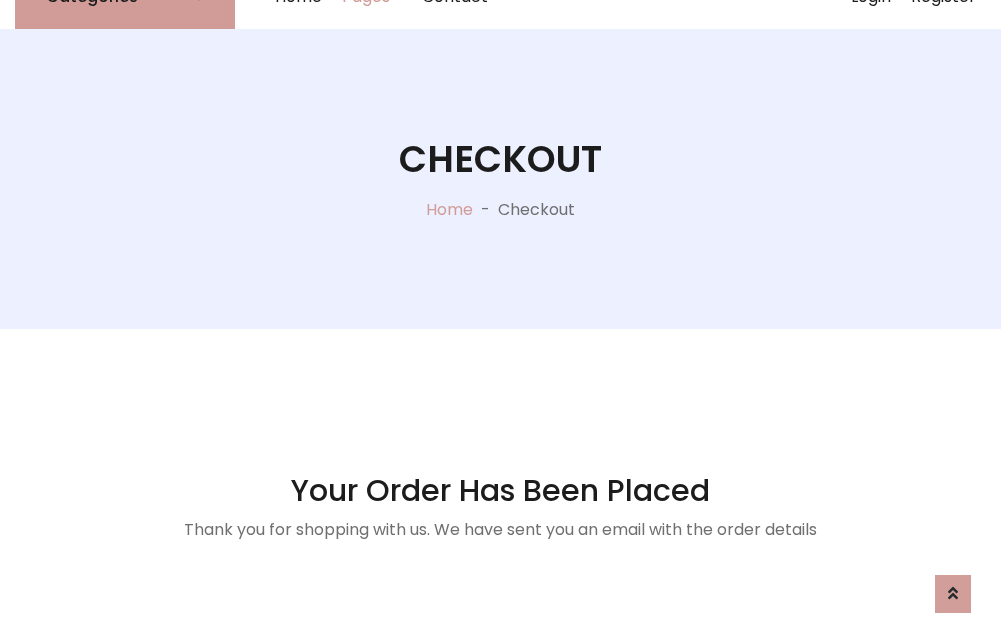 scroll, scrollTop: 0, scrollLeft: 0, axis: both 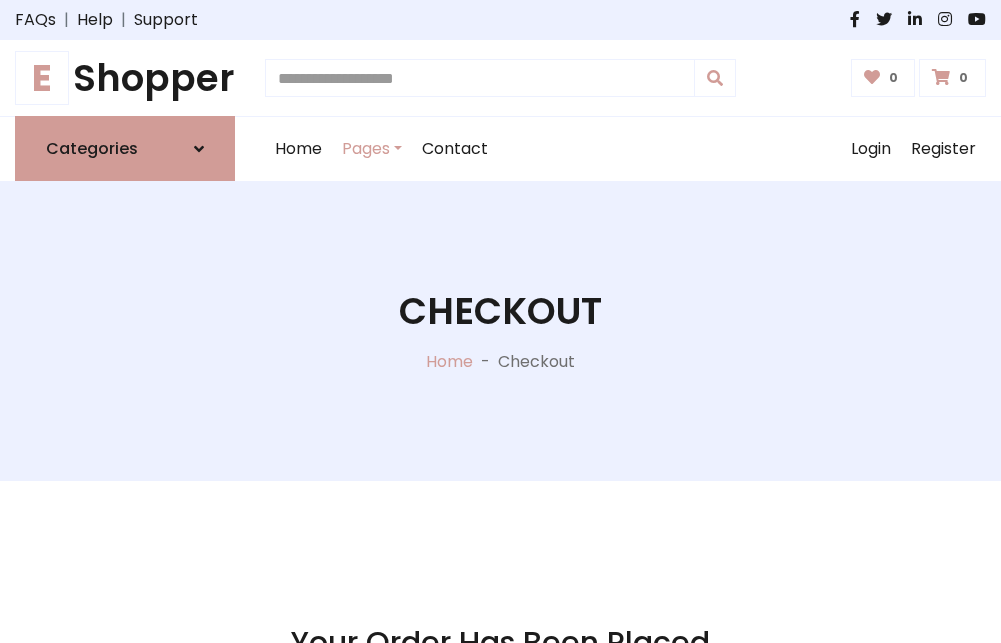 click on "E Shopper" at bounding box center [125, 78] 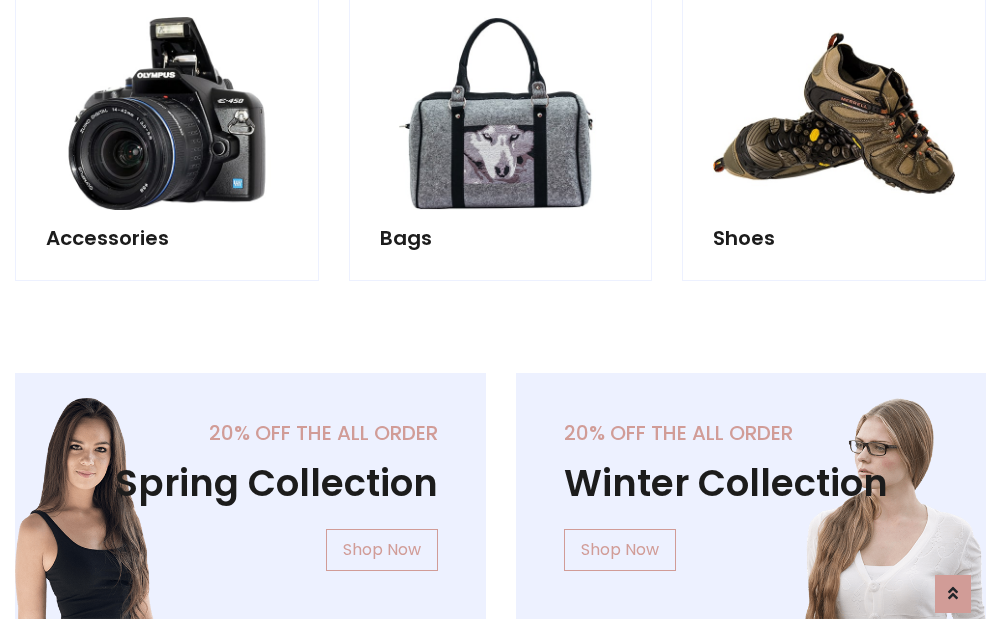 scroll, scrollTop: 770, scrollLeft: 0, axis: vertical 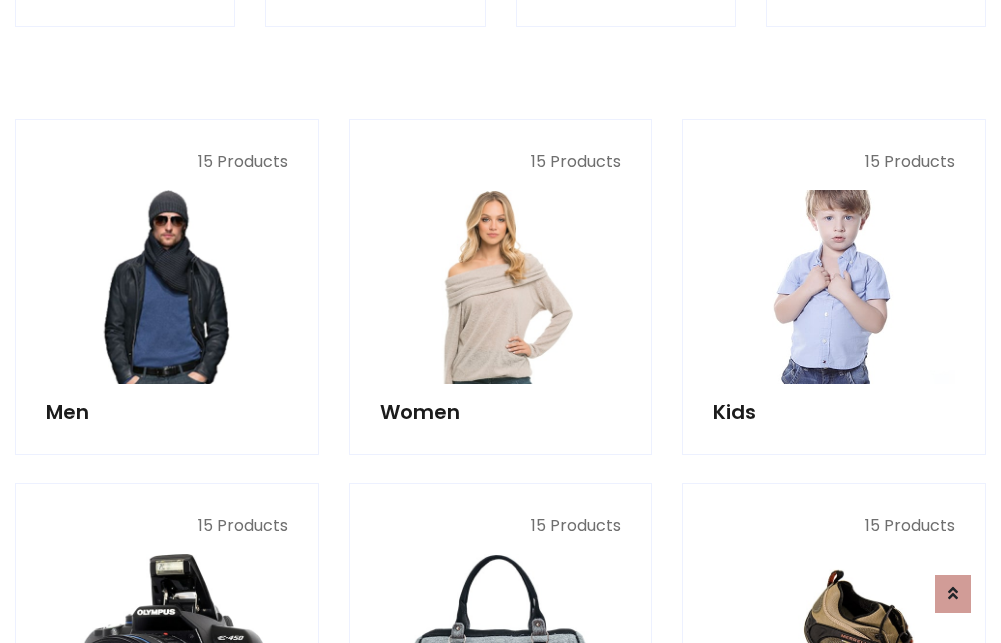click at bounding box center [834, 287] 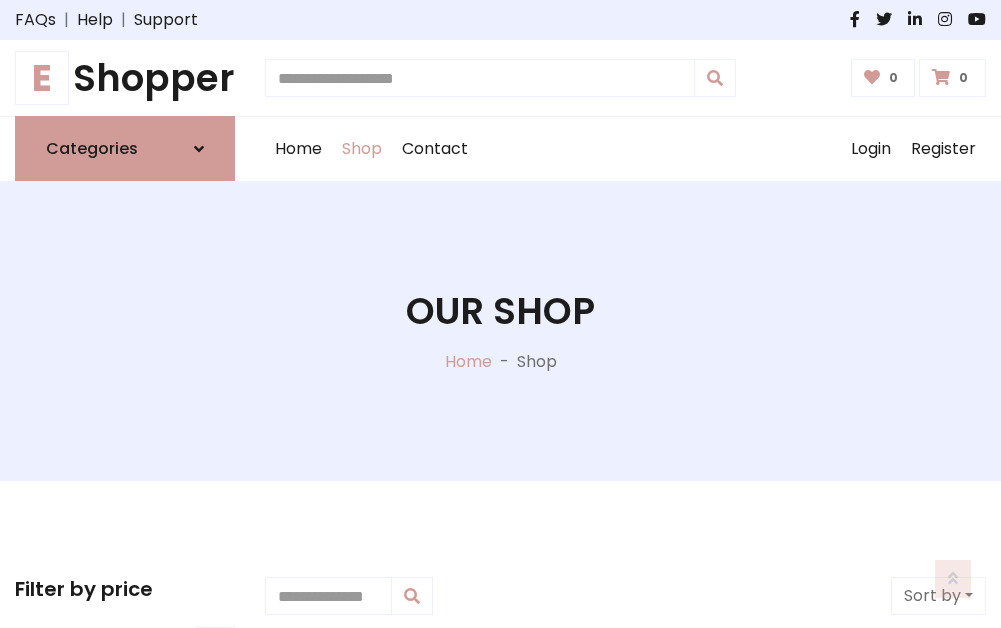 scroll, scrollTop: 549, scrollLeft: 0, axis: vertical 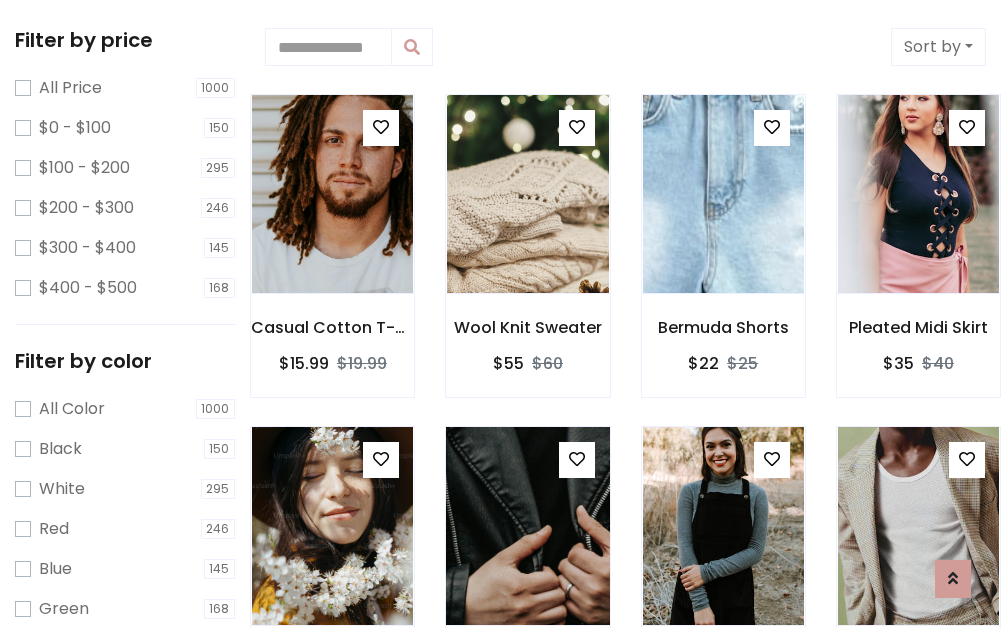 click at bounding box center (381, 127) 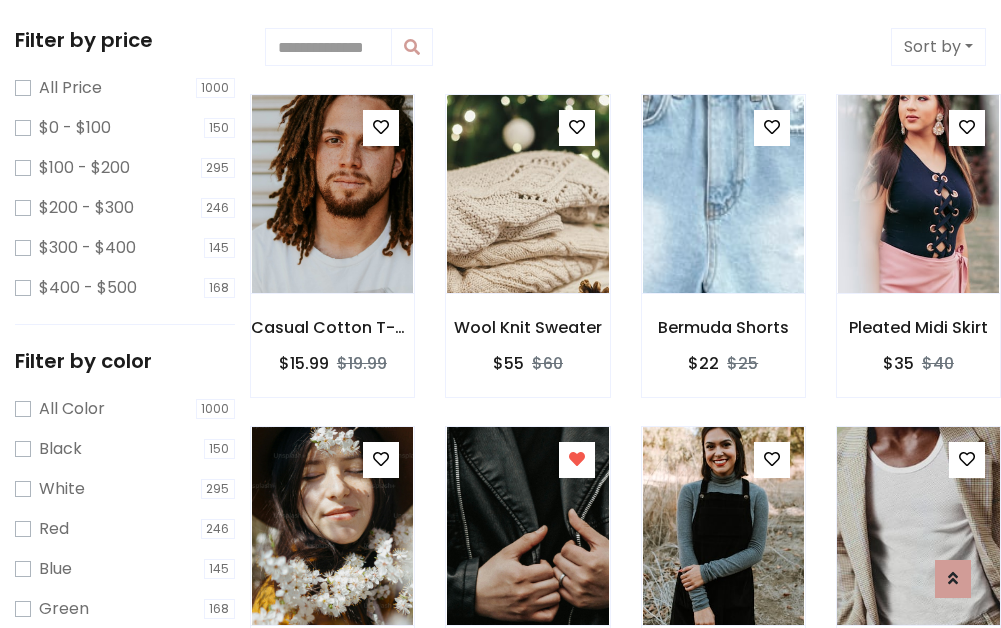 click at bounding box center (918, 526) 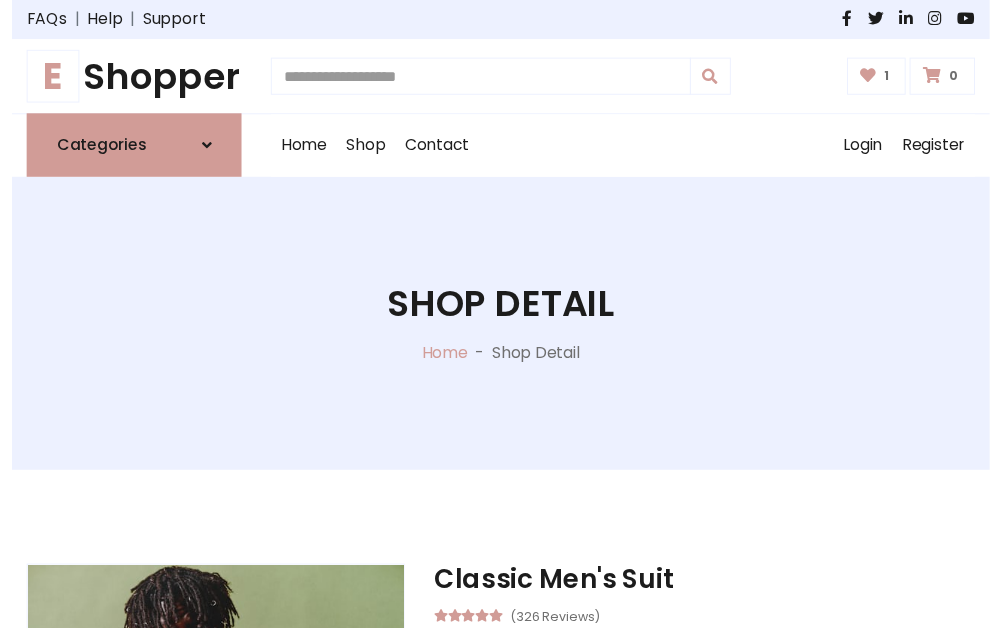 scroll, scrollTop: 262, scrollLeft: 0, axis: vertical 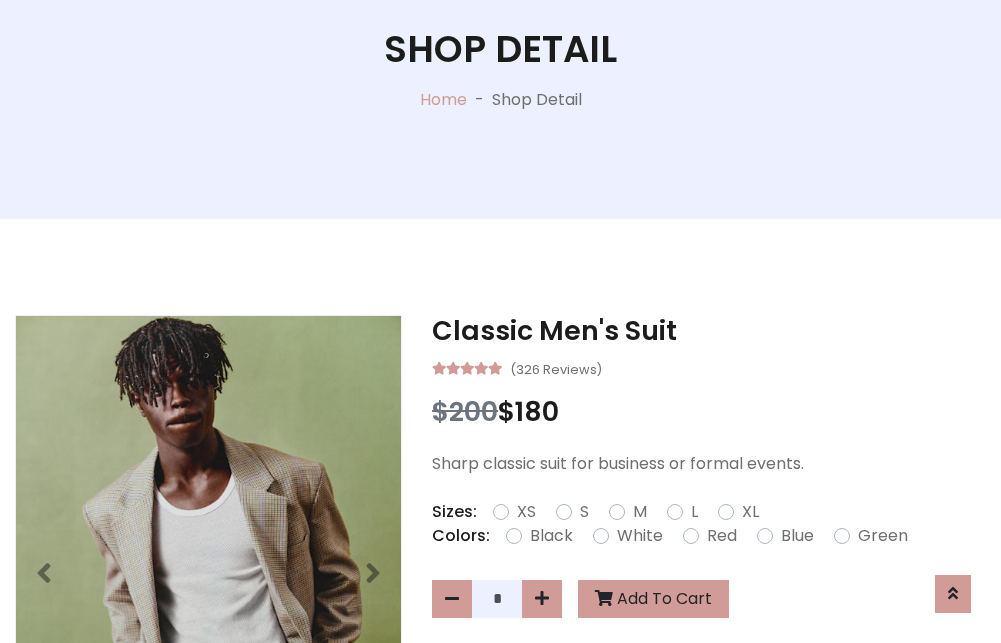 click on "XL" at bounding box center (750, 512) 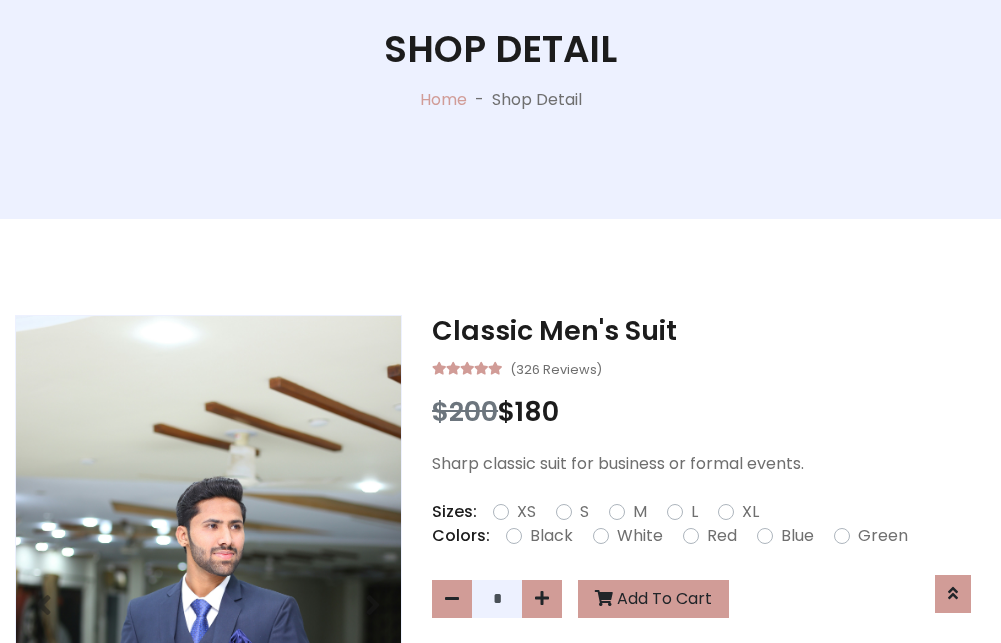 click on "Black" at bounding box center [551, 536] 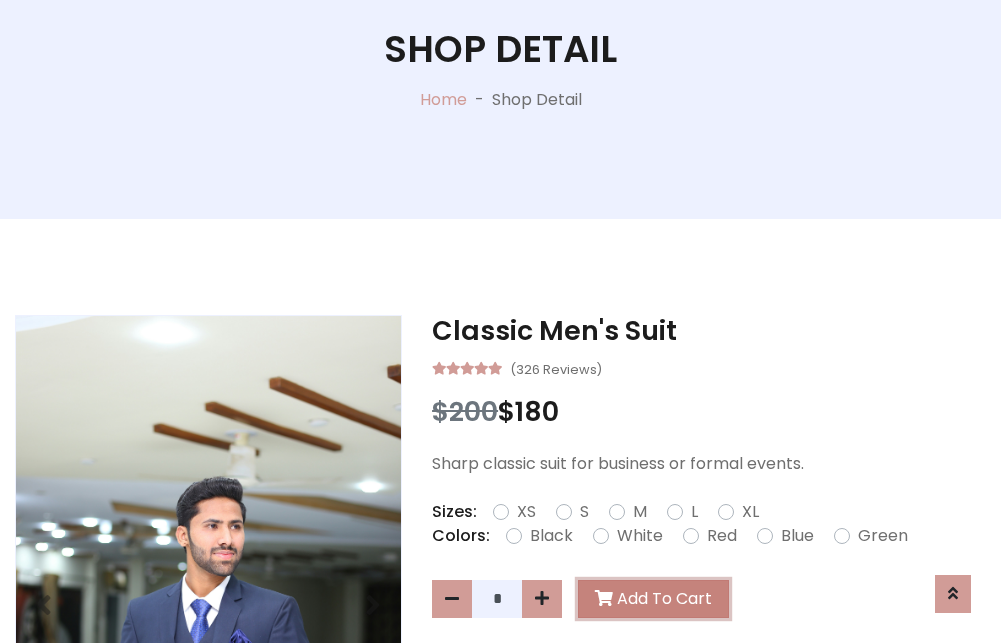 click on "Add To Cart" at bounding box center [653, 599] 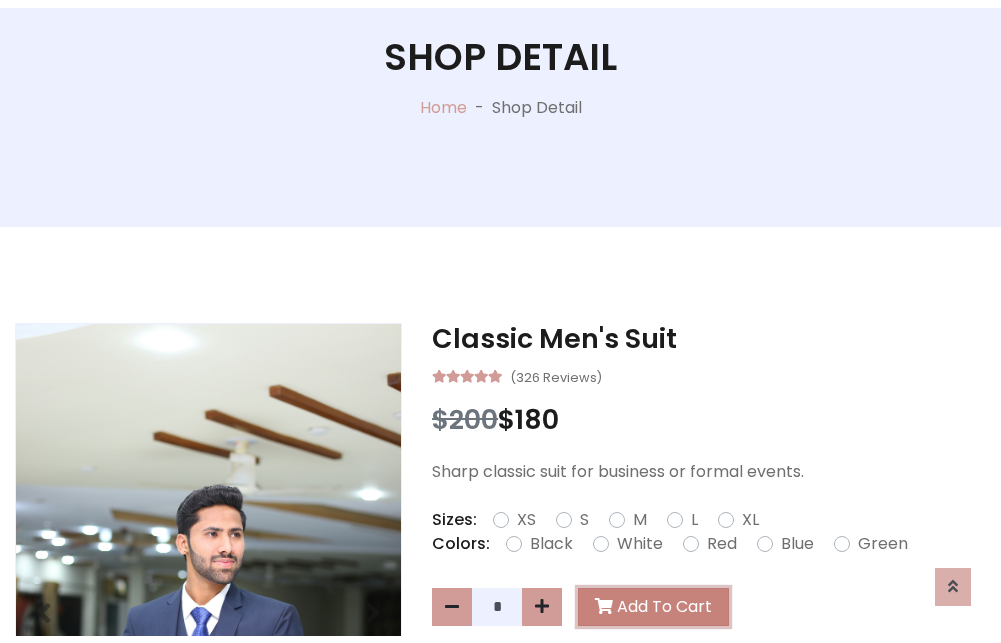 scroll, scrollTop: 0, scrollLeft: 0, axis: both 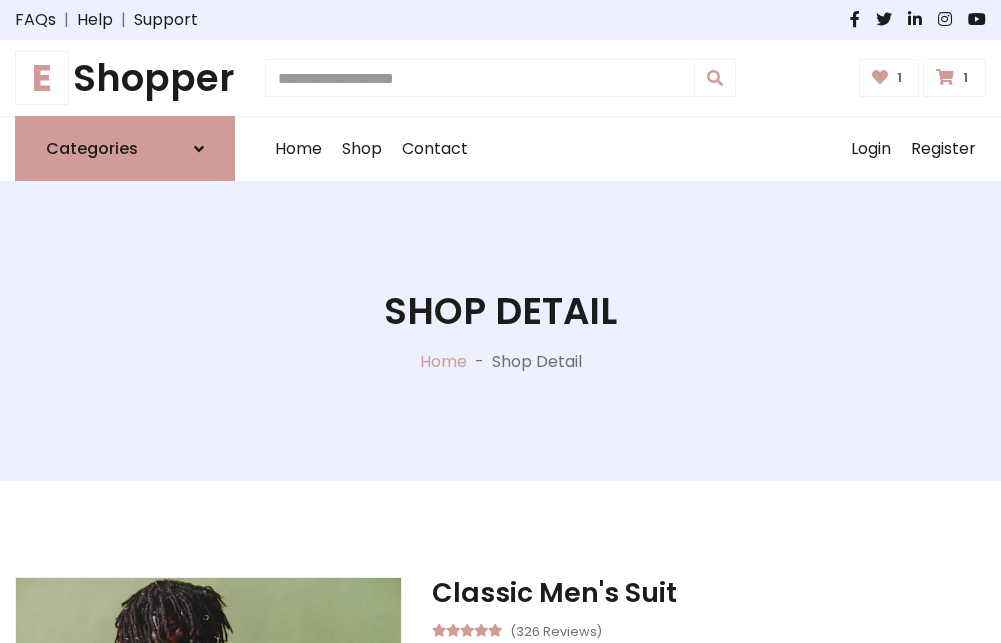 click at bounding box center [945, 77] 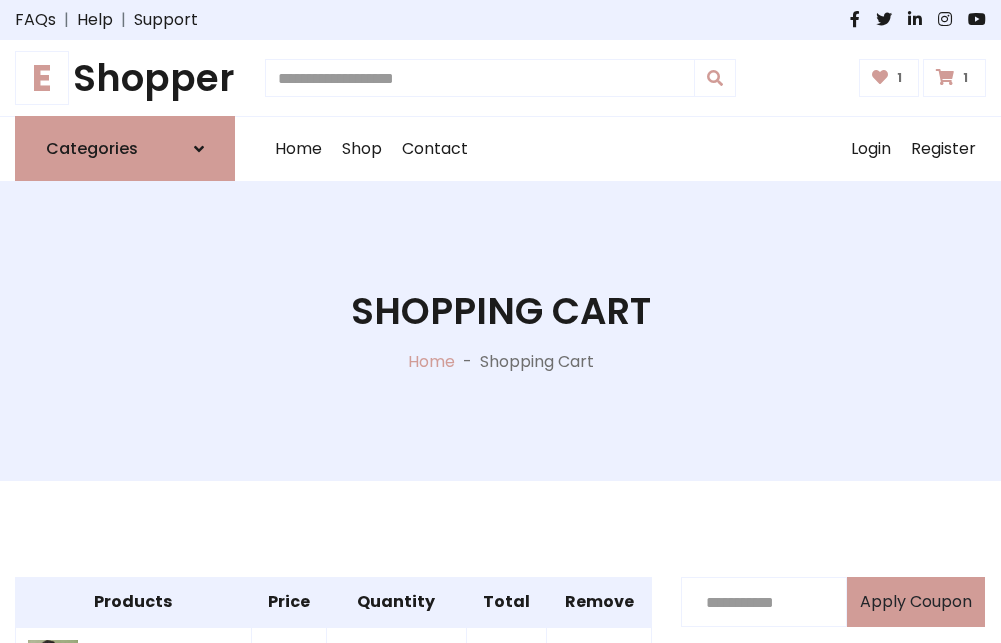 scroll, scrollTop: 570, scrollLeft: 0, axis: vertical 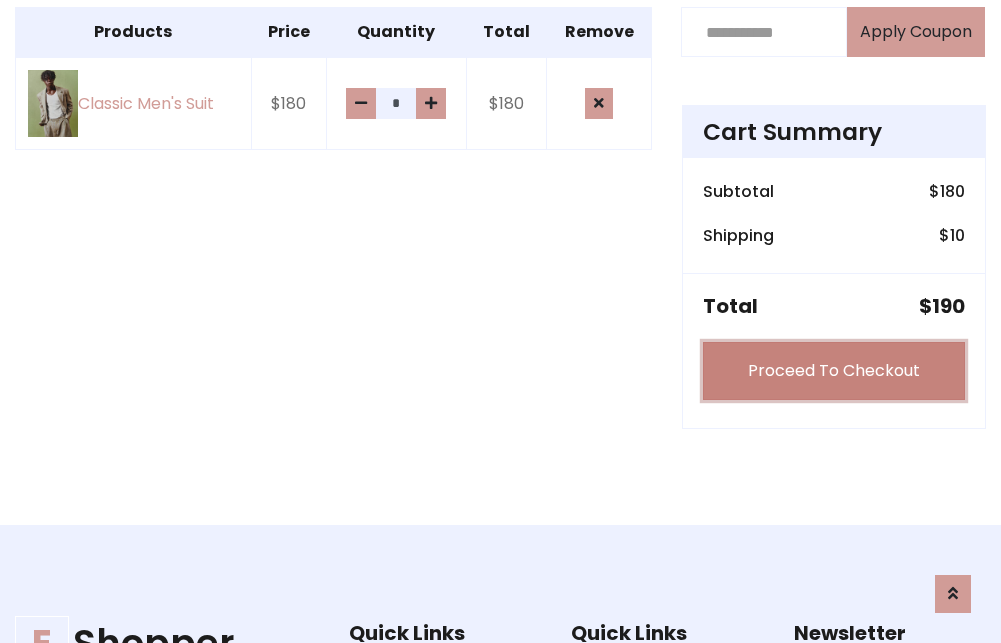 click on "Proceed To Checkout" at bounding box center [834, 371] 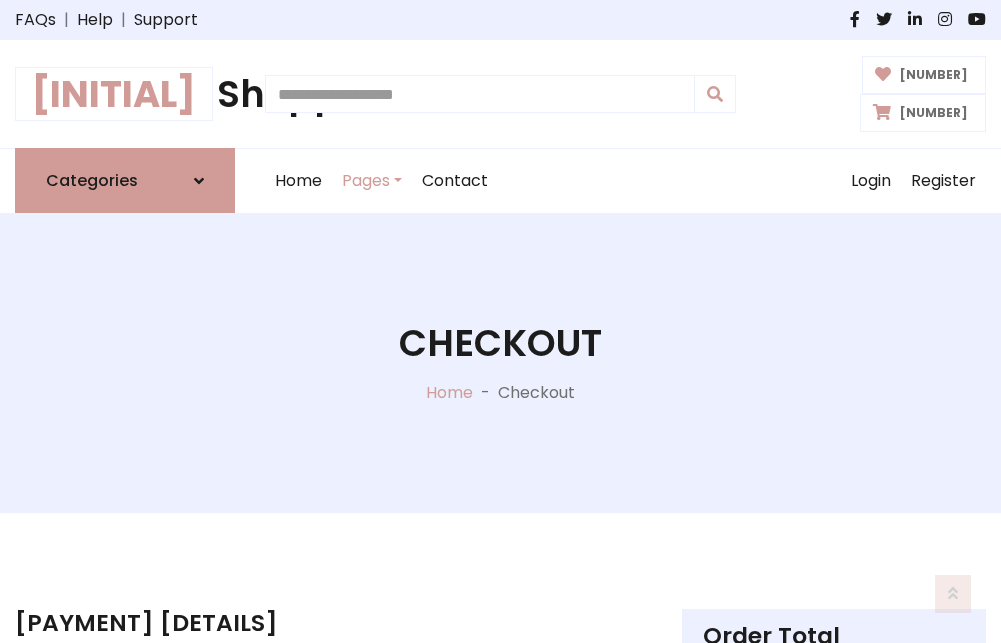 scroll, scrollTop: 201, scrollLeft: 0, axis: vertical 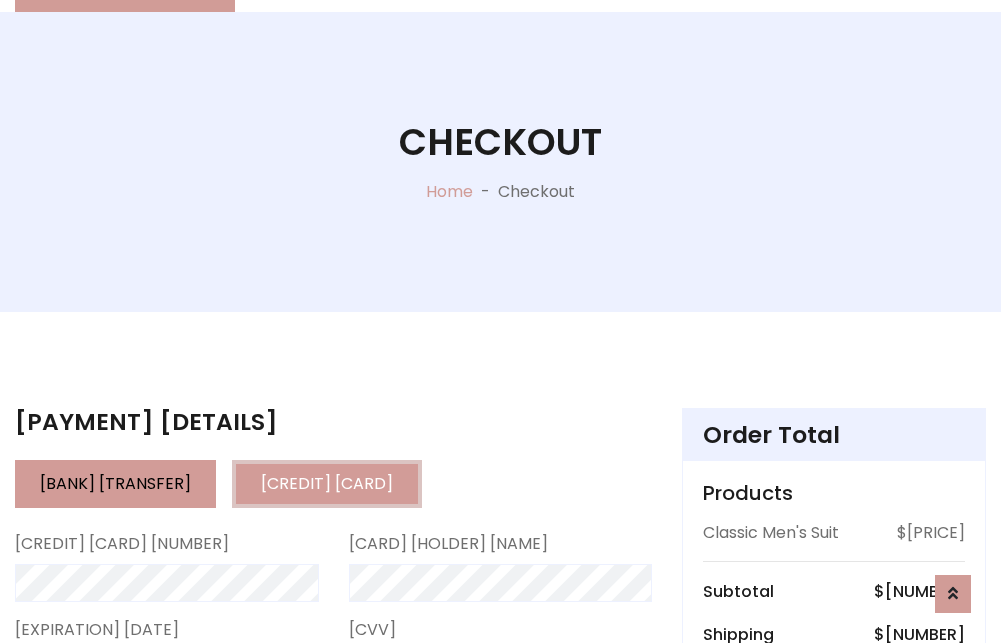click on "Go to shipping" at bounding box center [834, 848] 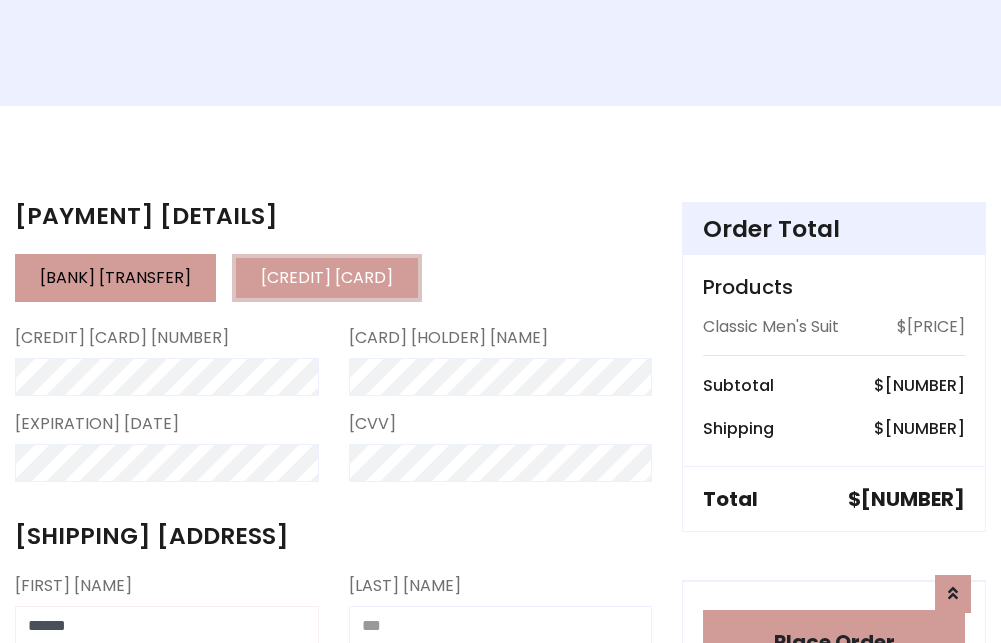 type on "[MASKED]" 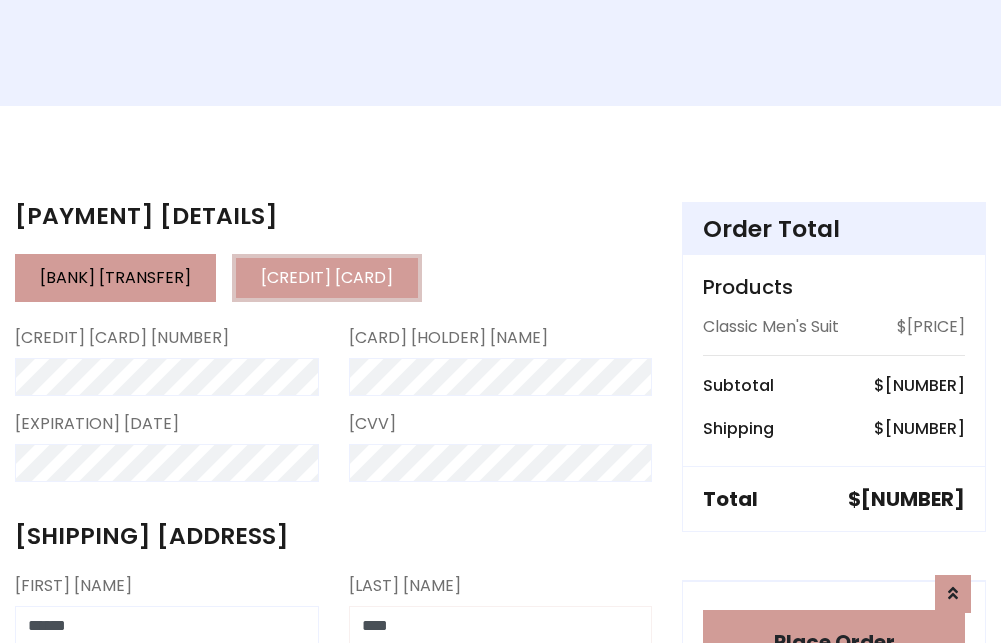 type on "[MASKED]" 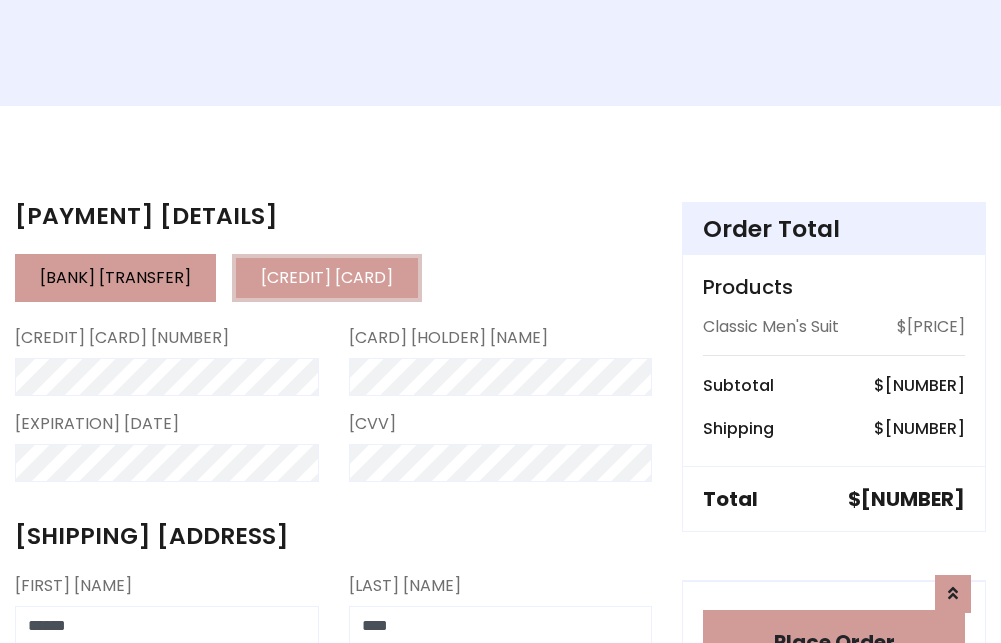 scroll, scrollTop: 411, scrollLeft: 0, axis: vertical 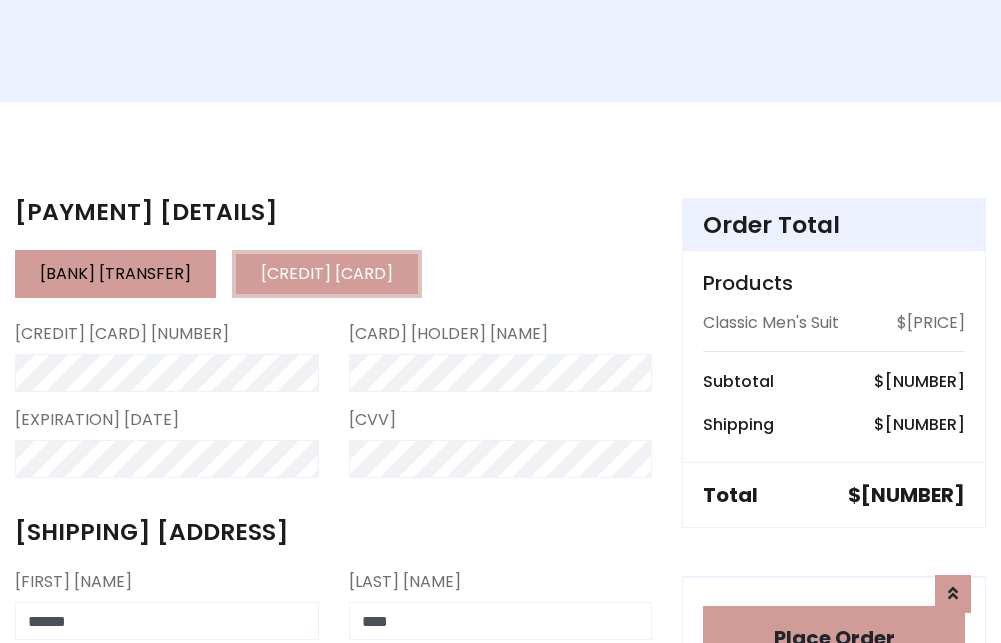 type on "[MASKED]" 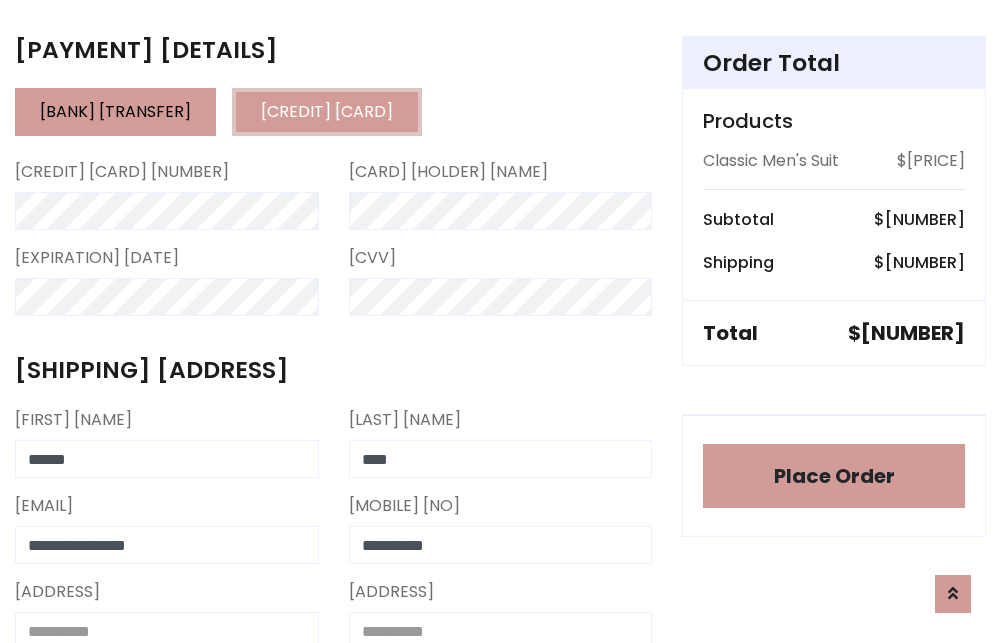 type on "[MASKED]" 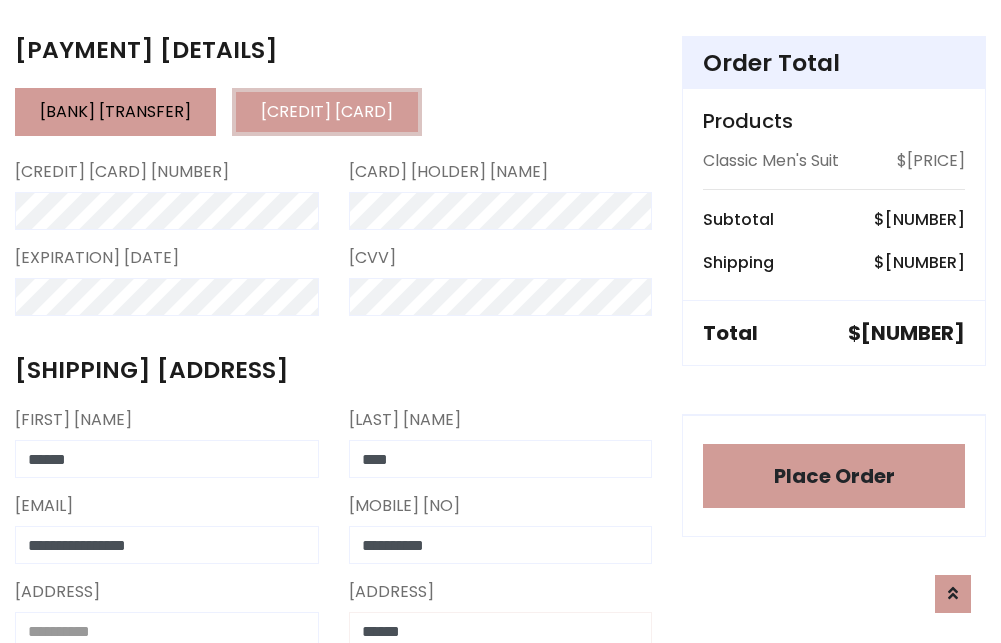 type on "[MASKED]" 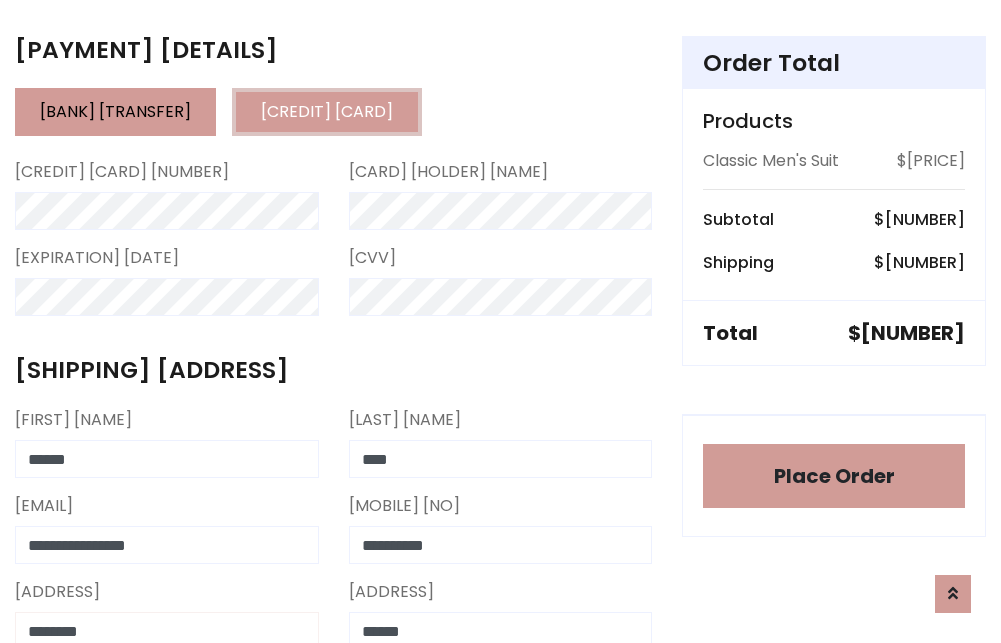 type on "[CREDIT CARD]" 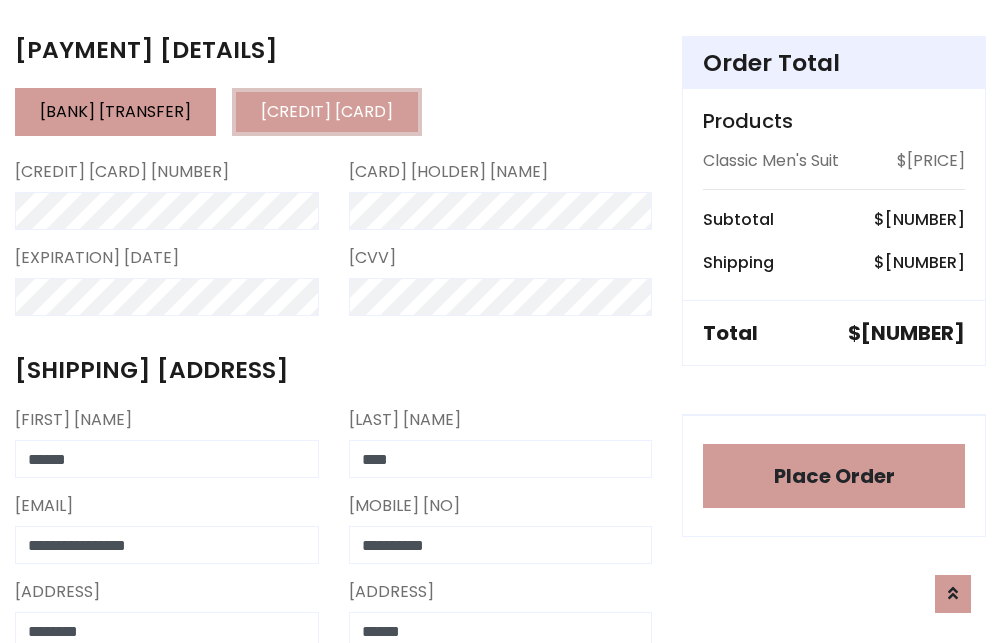 scroll, scrollTop: 583, scrollLeft: 0, axis: vertical 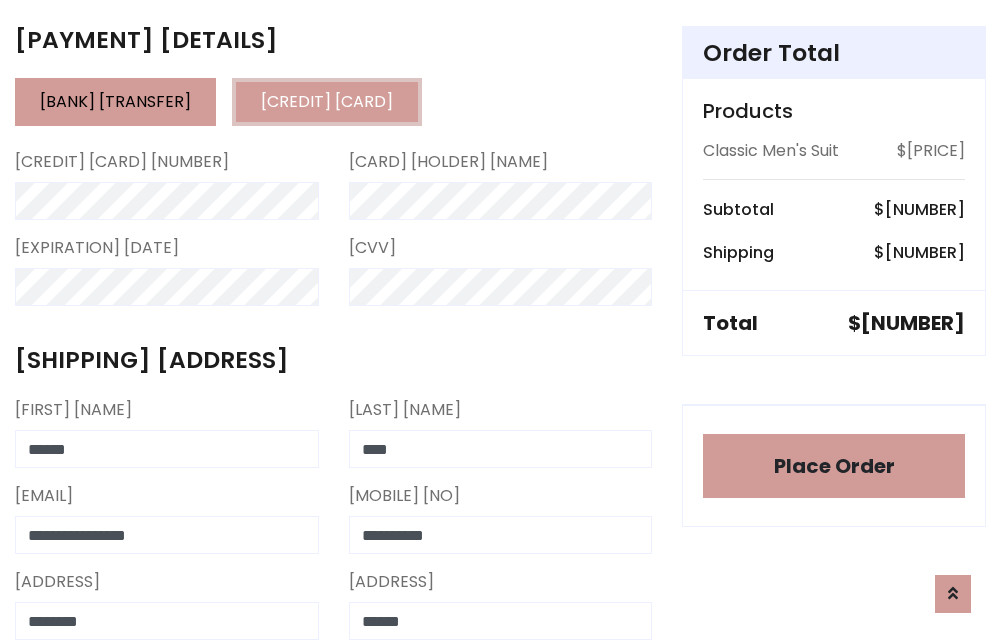 type on "[CREDIT CARD]" 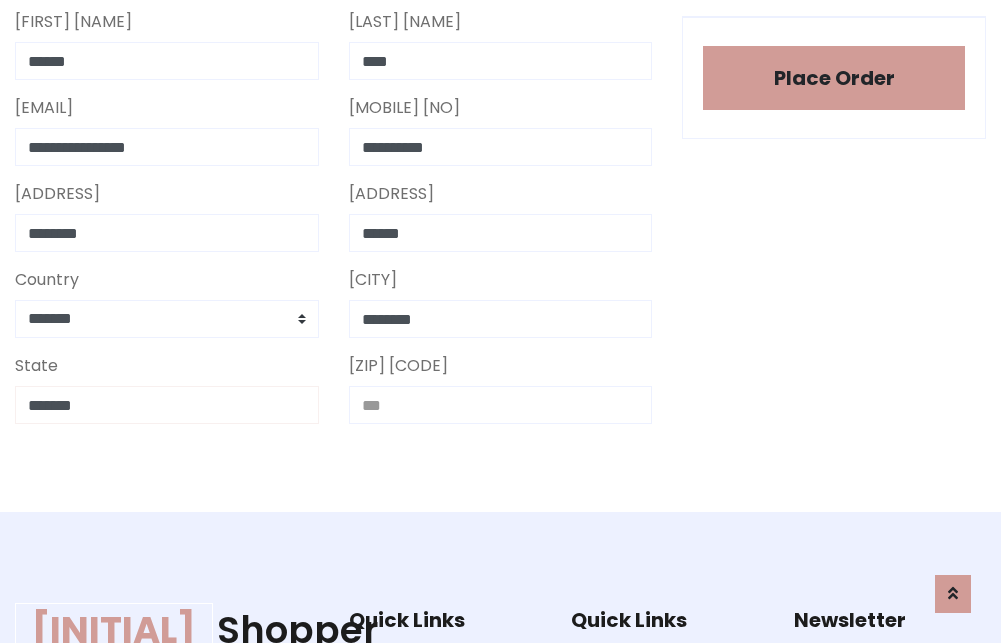 type on "[CREDIT CARD]" 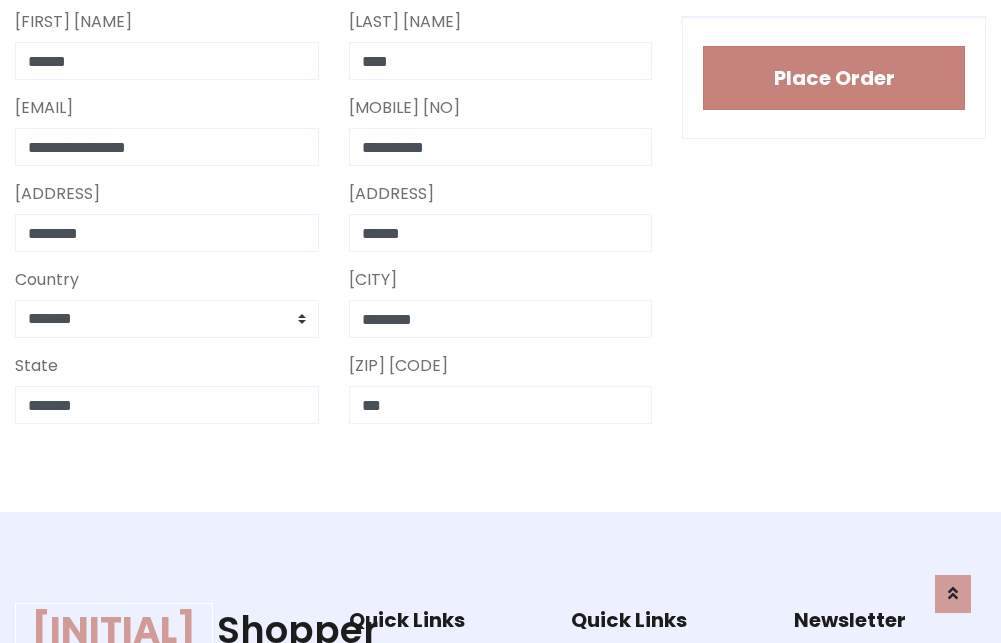 type on "[MASKED]" 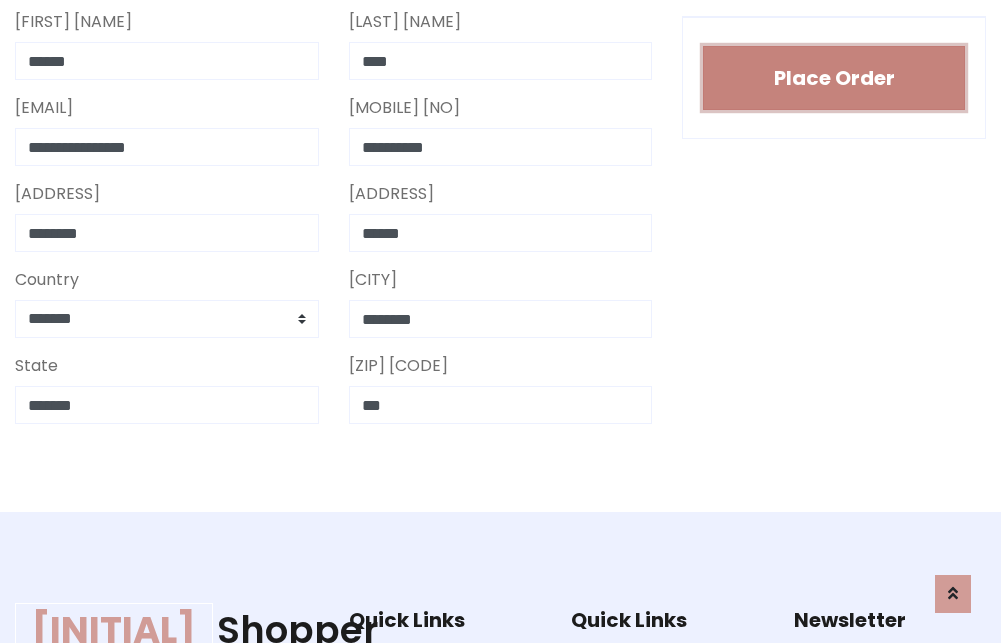 click on "Place Order" at bounding box center [834, 78] 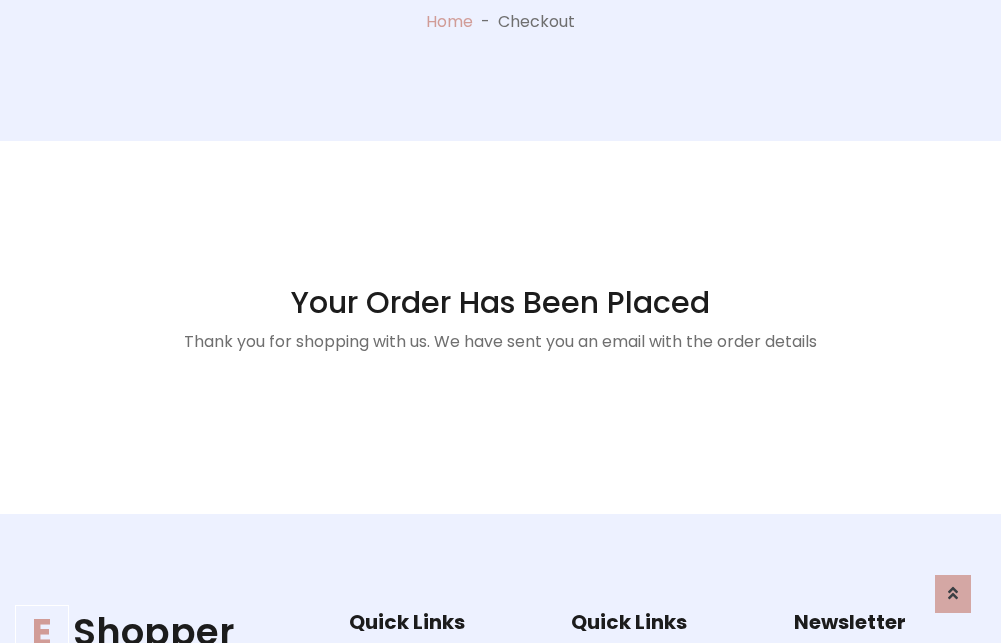 scroll, scrollTop: 0, scrollLeft: 0, axis: both 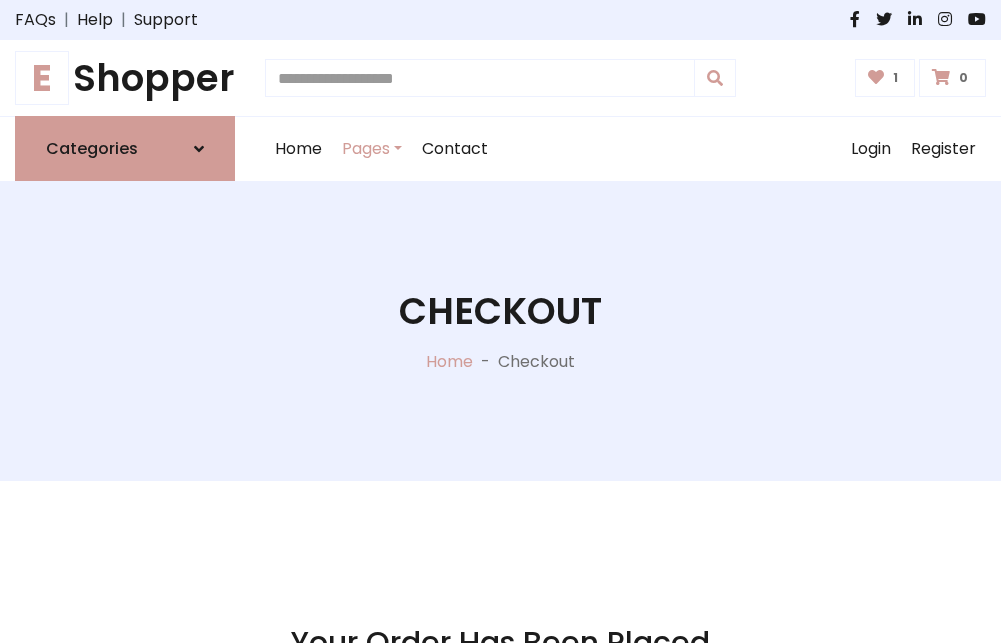 click on "E" at bounding box center (42, 78) 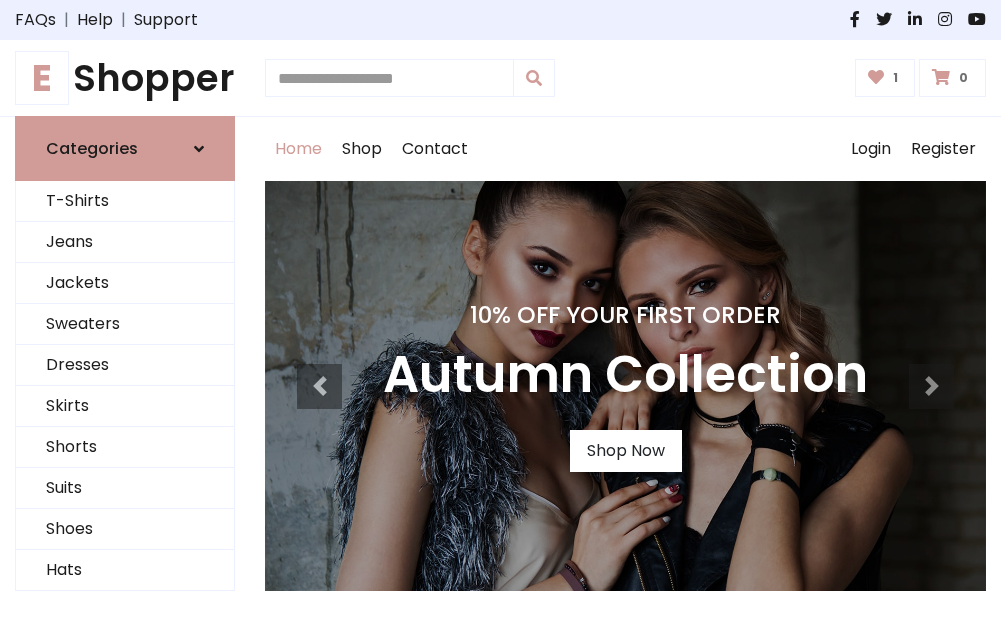 scroll, scrollTop: 0, scrollLeft: 0, axis: both 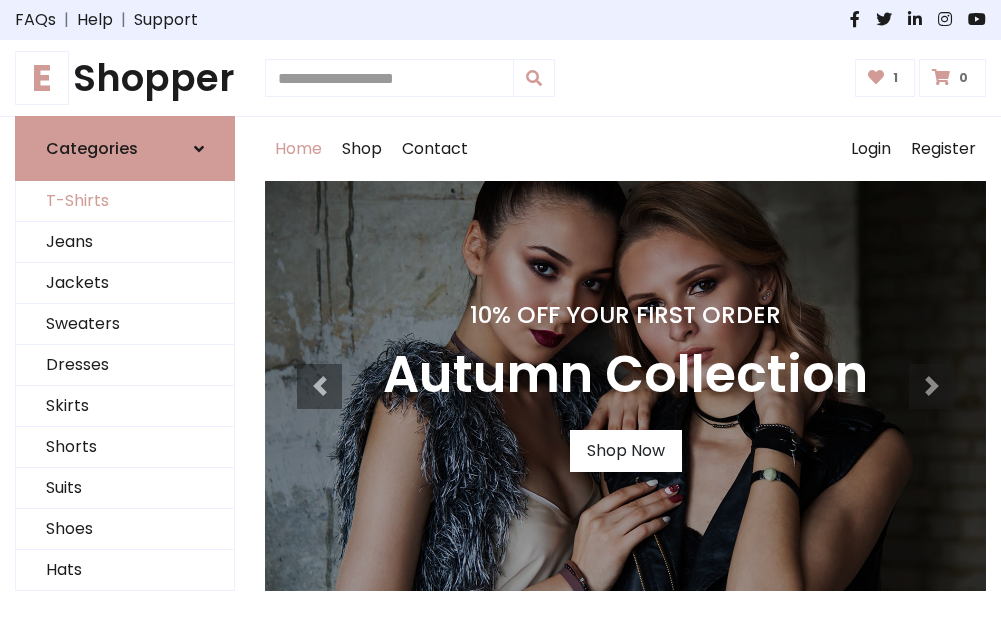click on "T-Shirts" at bounding box center [125, 201] 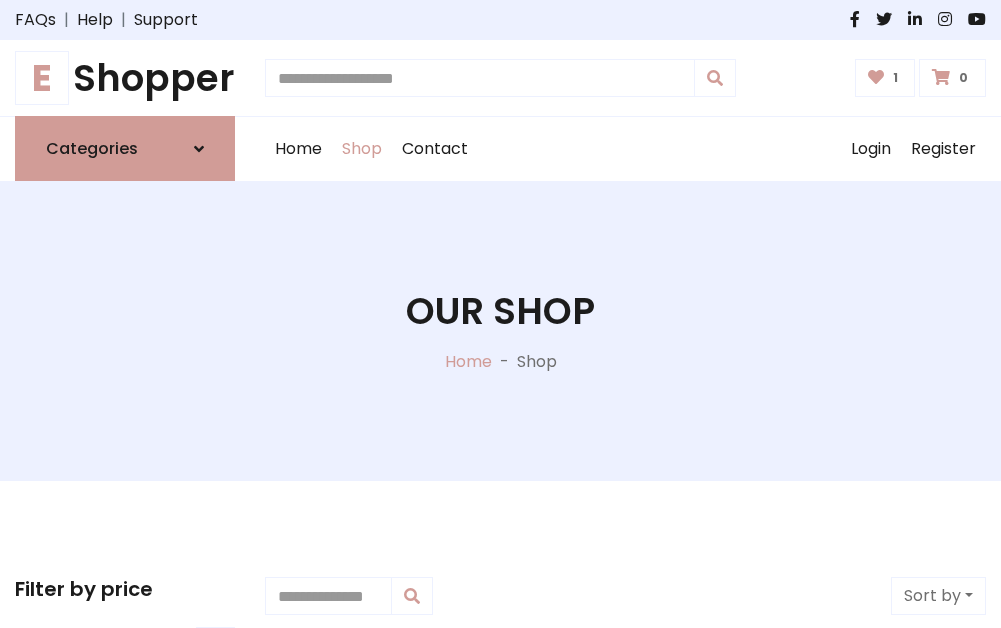 scroll, scrollTop: 0, scrollLeft: 0, axis: both 